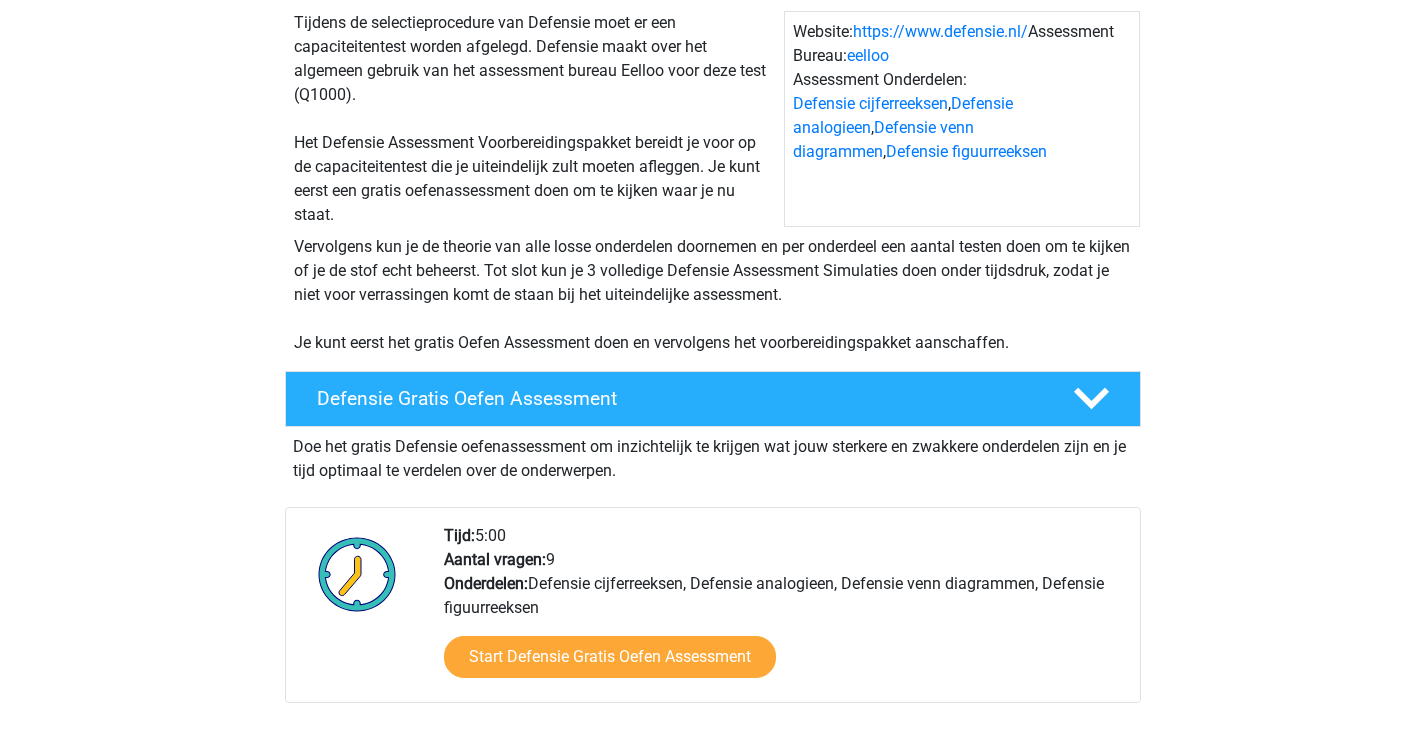 scroll, scrollTop: 300, scrollLeft: 0, axis: vertical 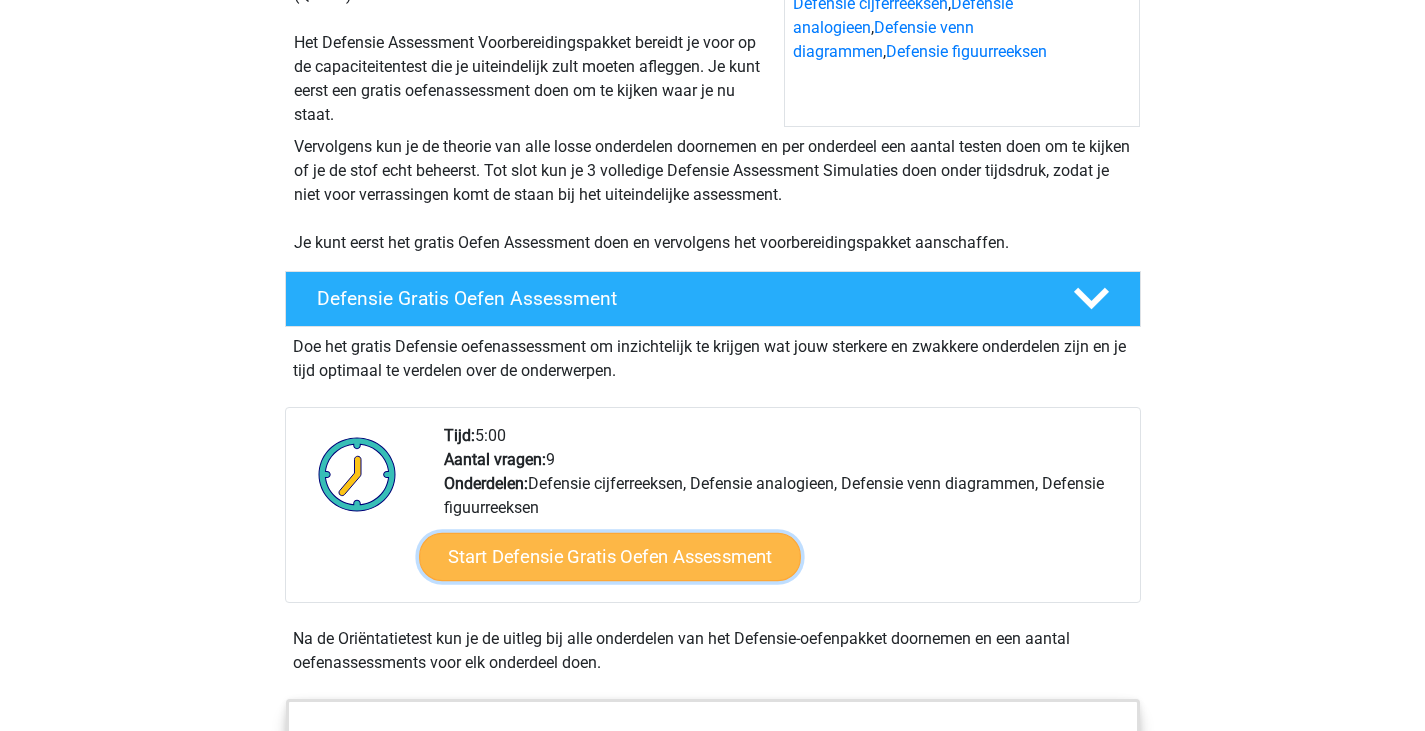 click on "Start Defensie Gratis Oefen Assessment" at bounding box center (610, 557) 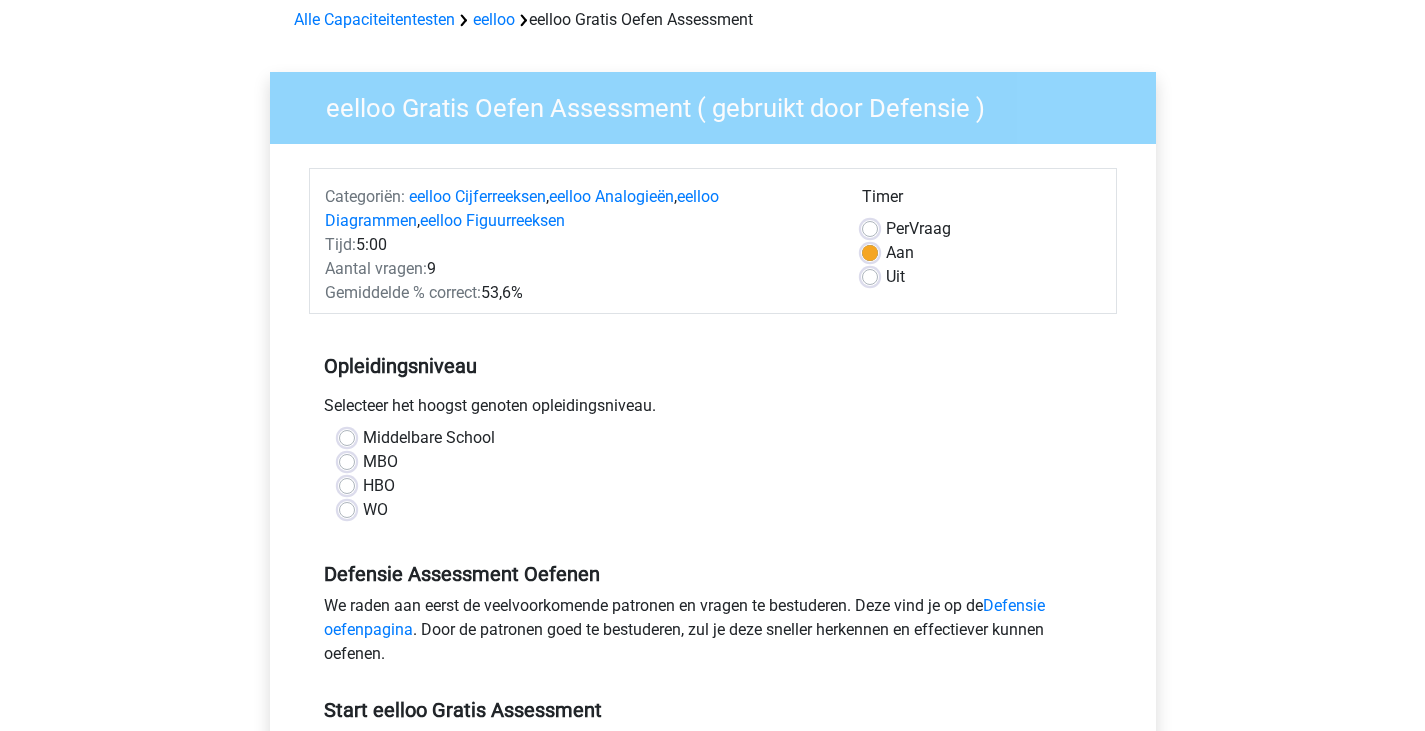 scroll, scrollTop: 200, scrollLeft: 0, axis: vertical 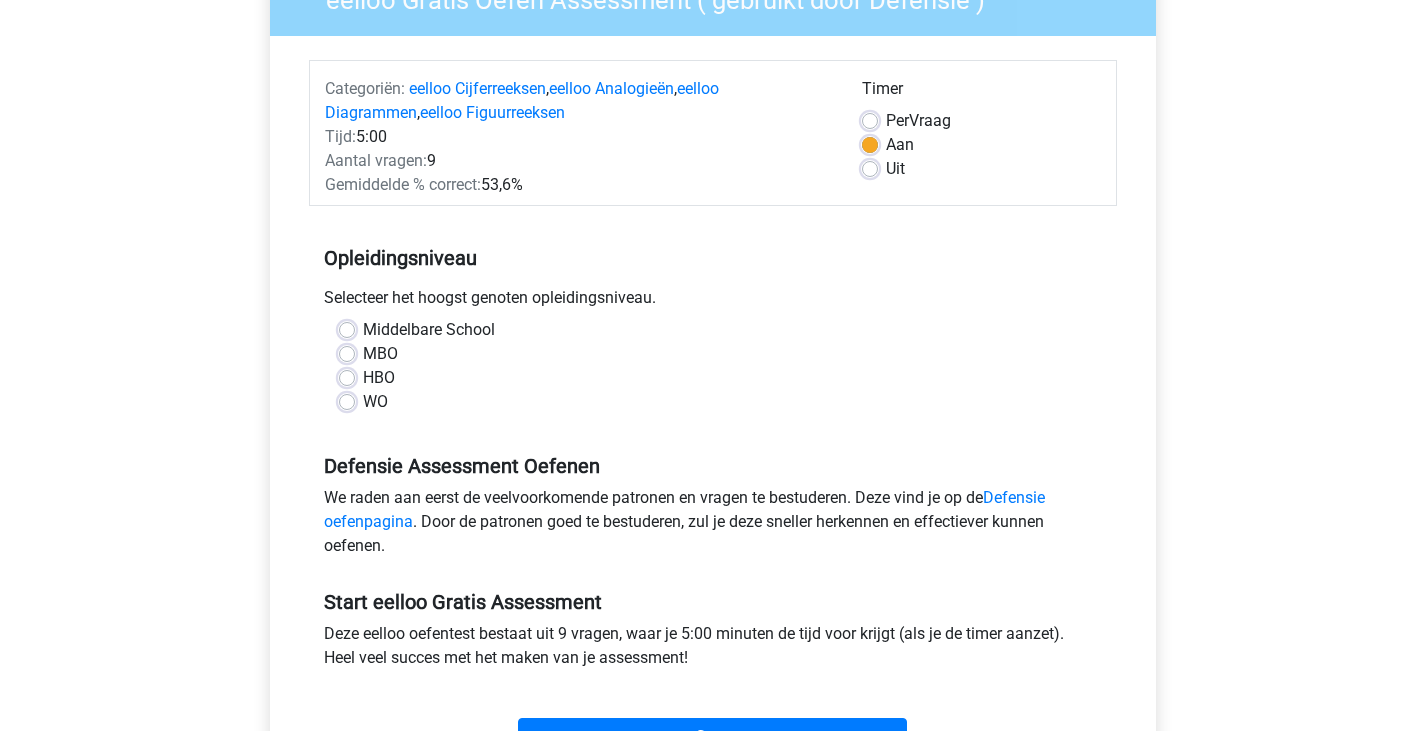 click on "WO" at bounding box center (375, 402) 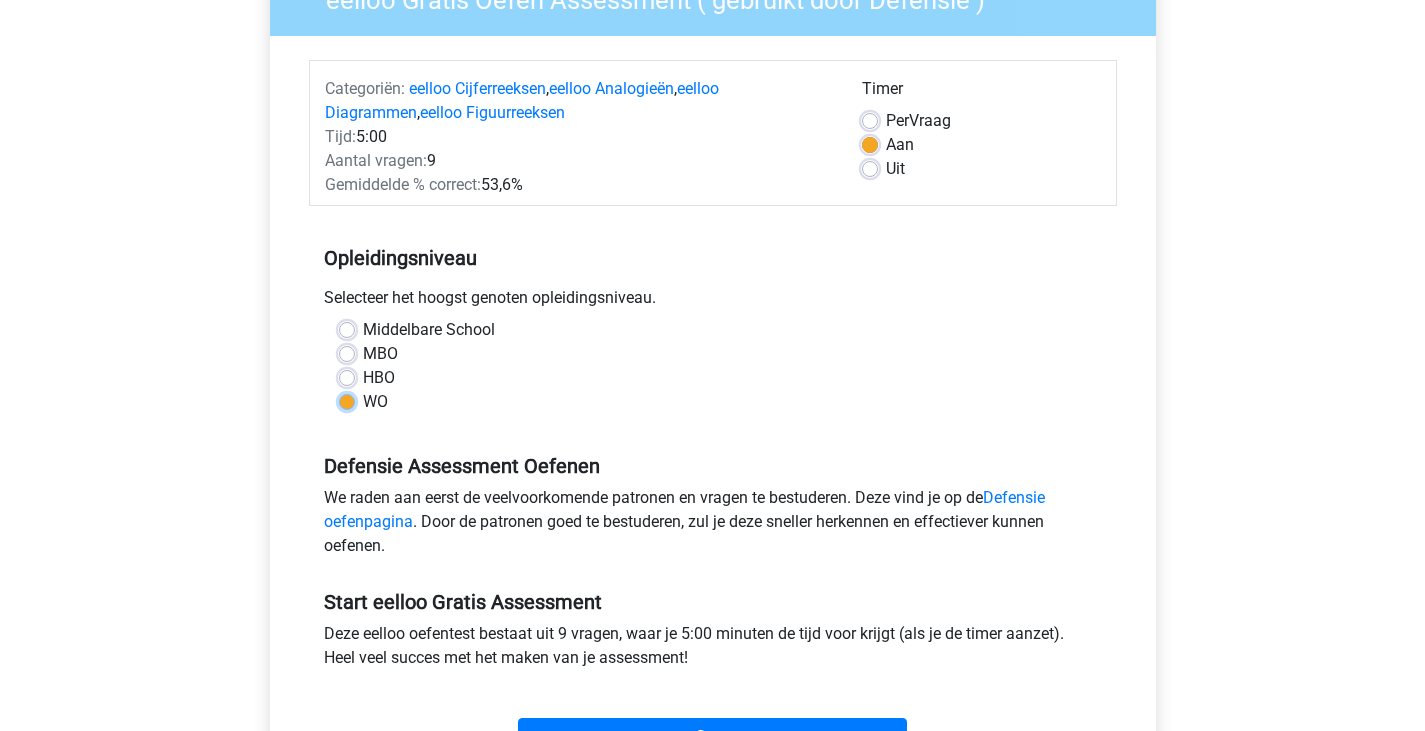 radio on "true" 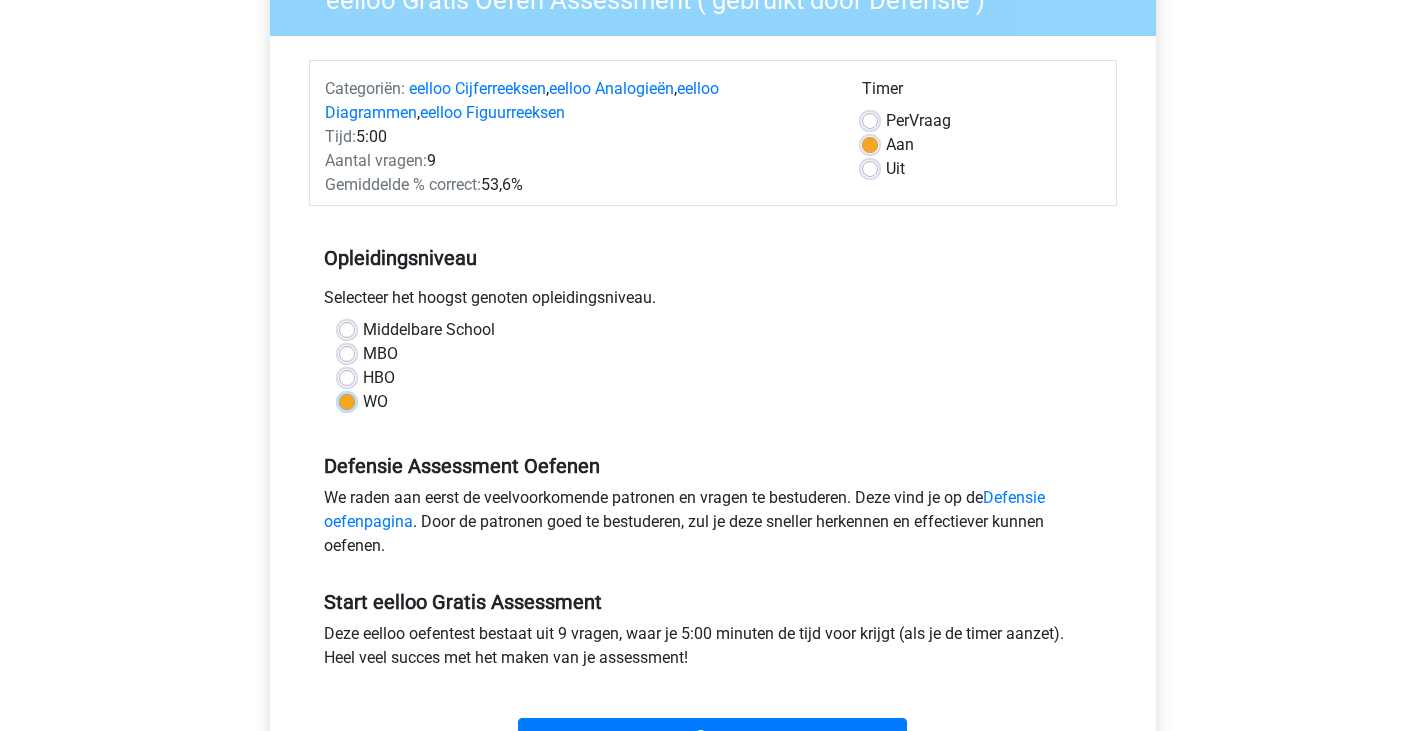 scroll, scrollTop: 400, scrollLeft: 0, axis: vertical 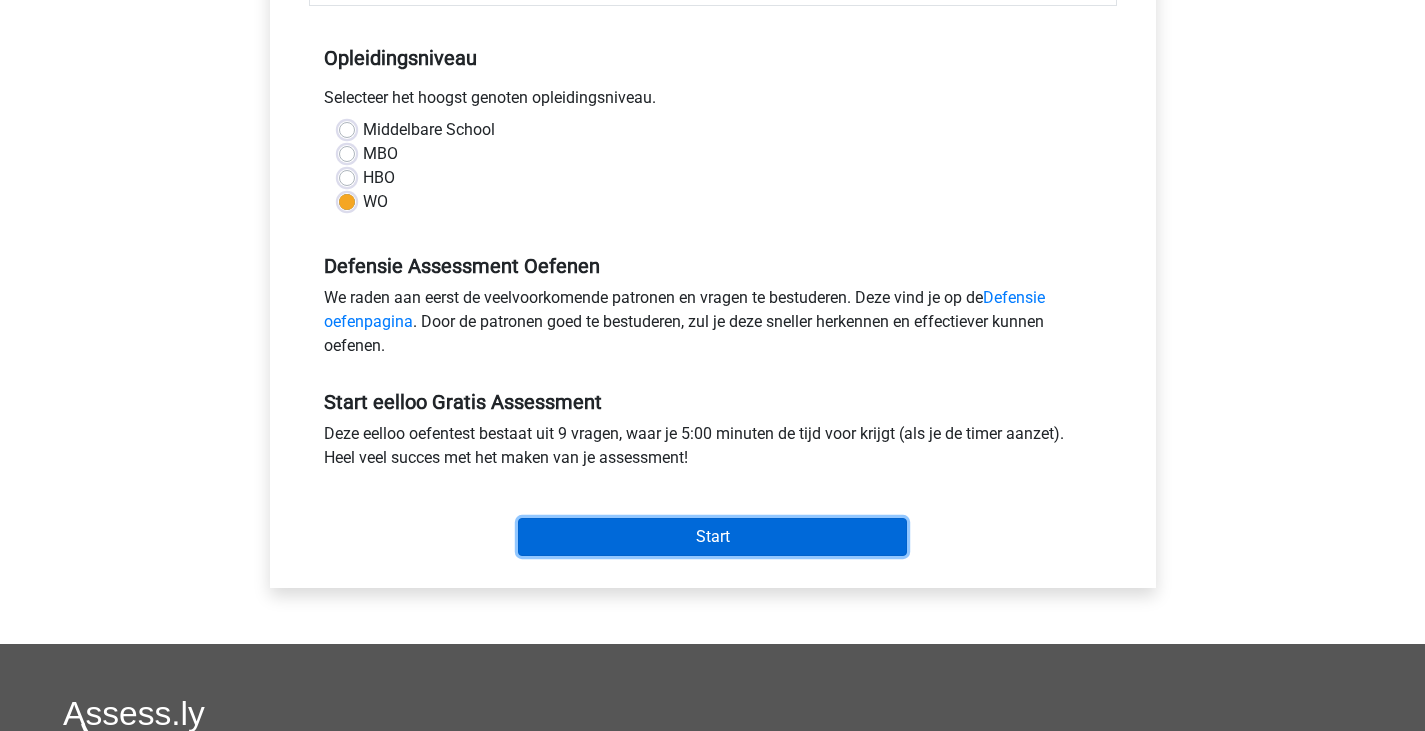 click on "Start" at bounding box center (712, 537) 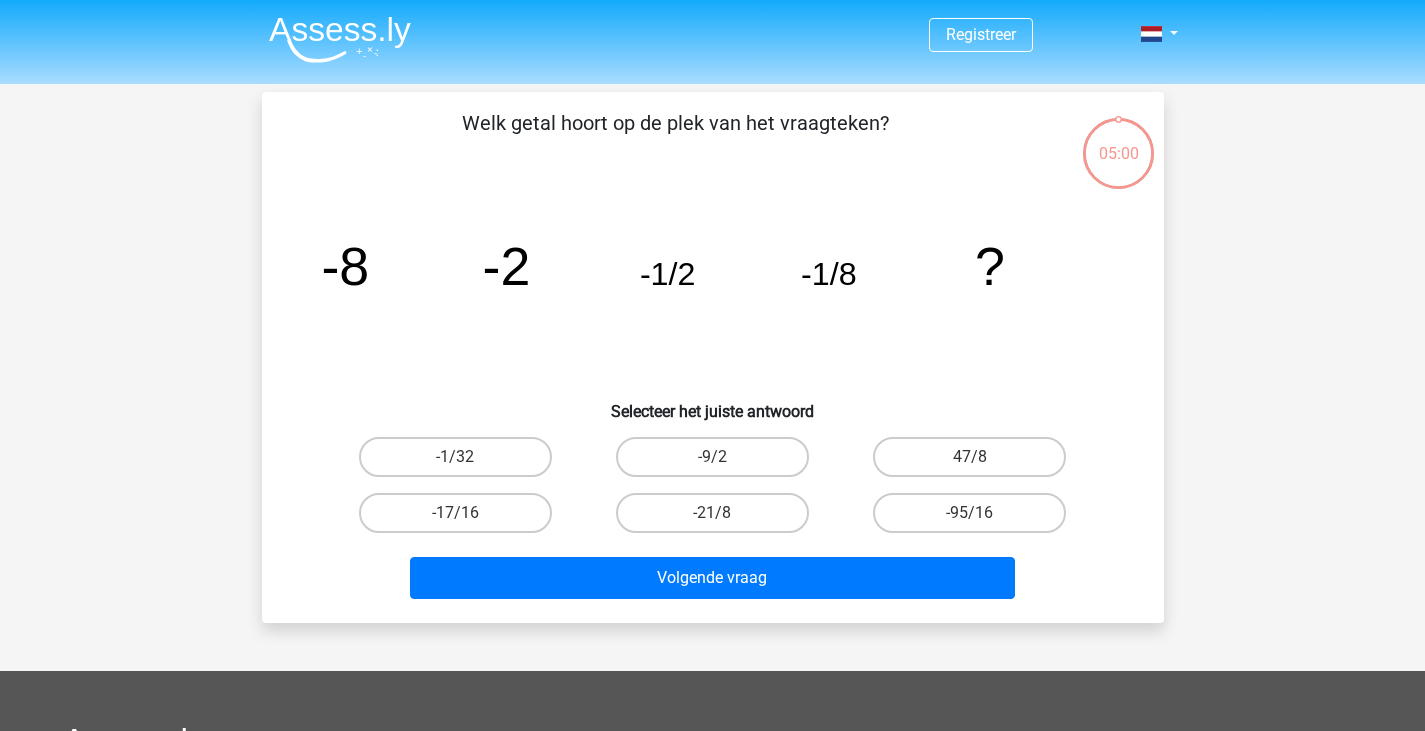 scroll, scrollTop: 0, scrollLeft: 0, axis: both 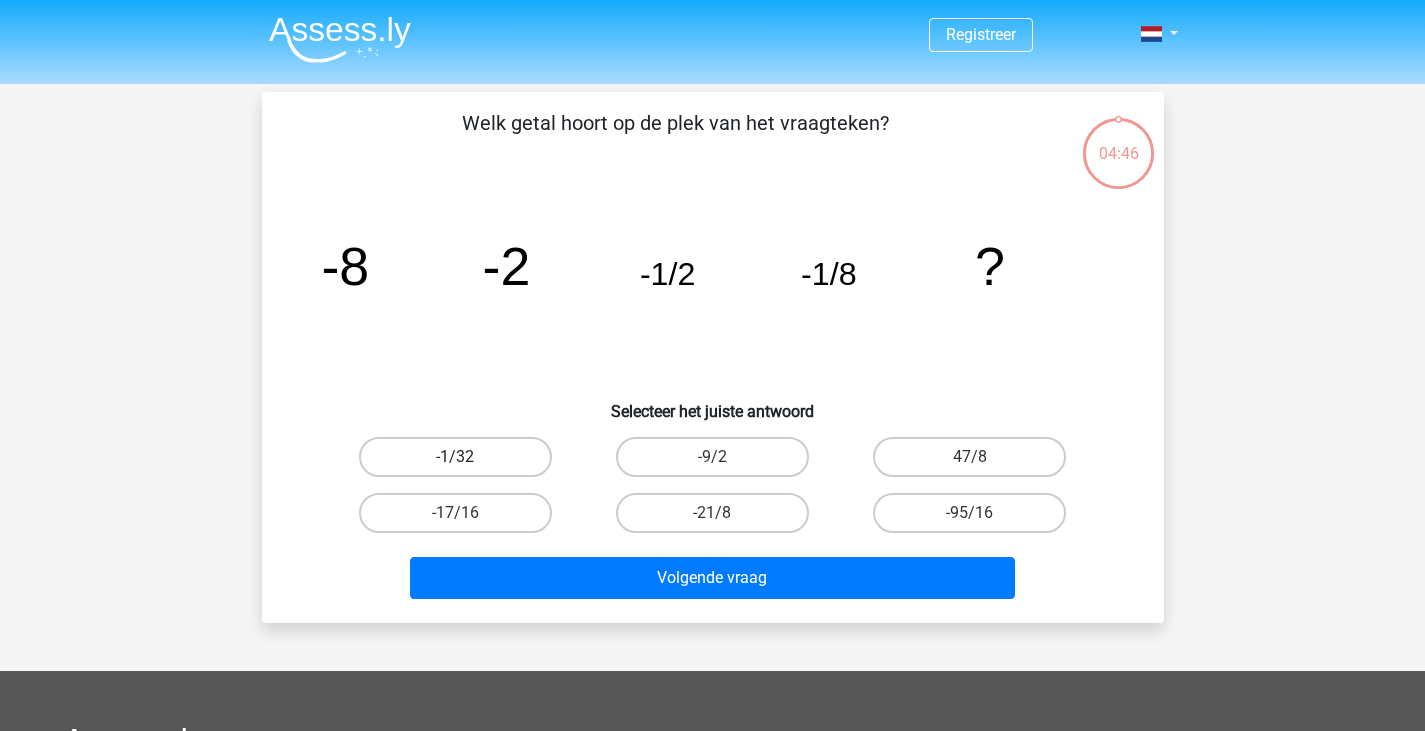 click on "-1/32" at bounding box center [455, 457] 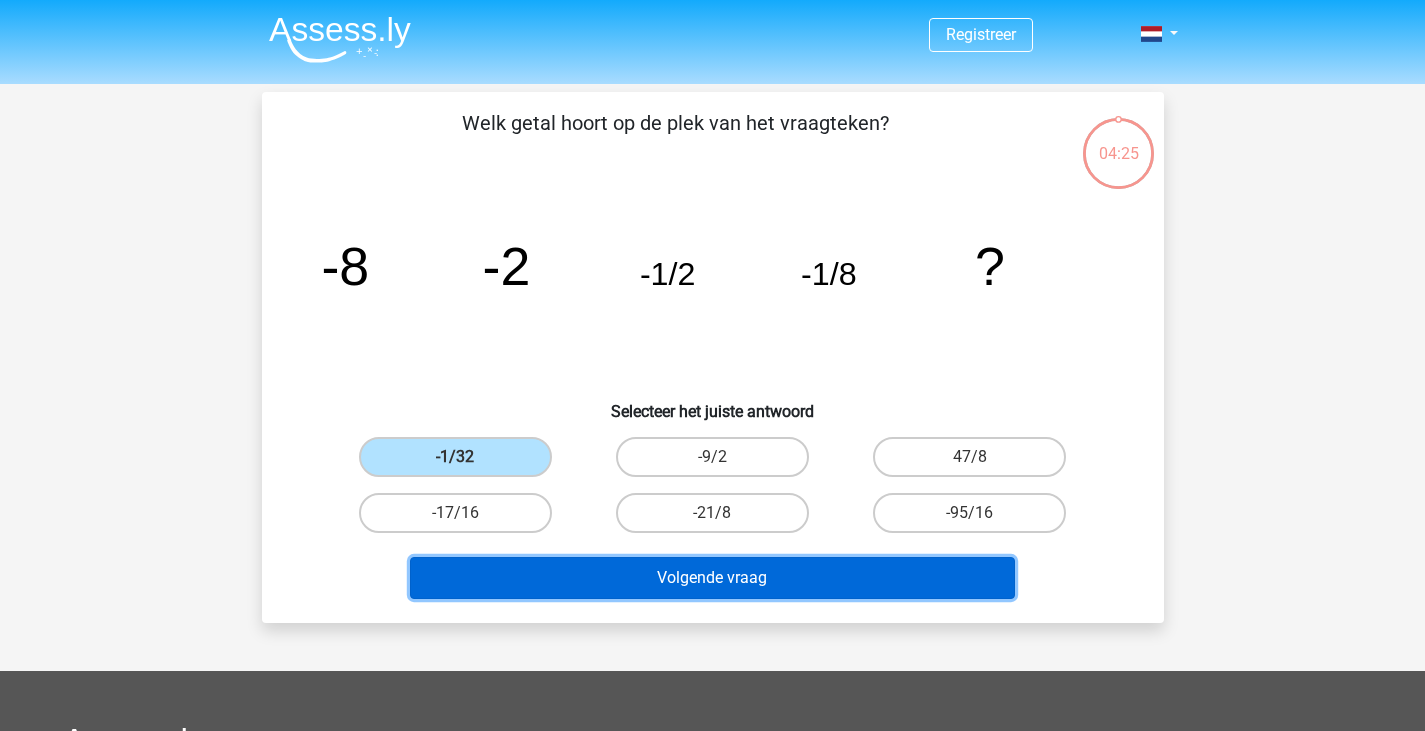 click on "Volgende vraag" at bounding box center (712, 578) 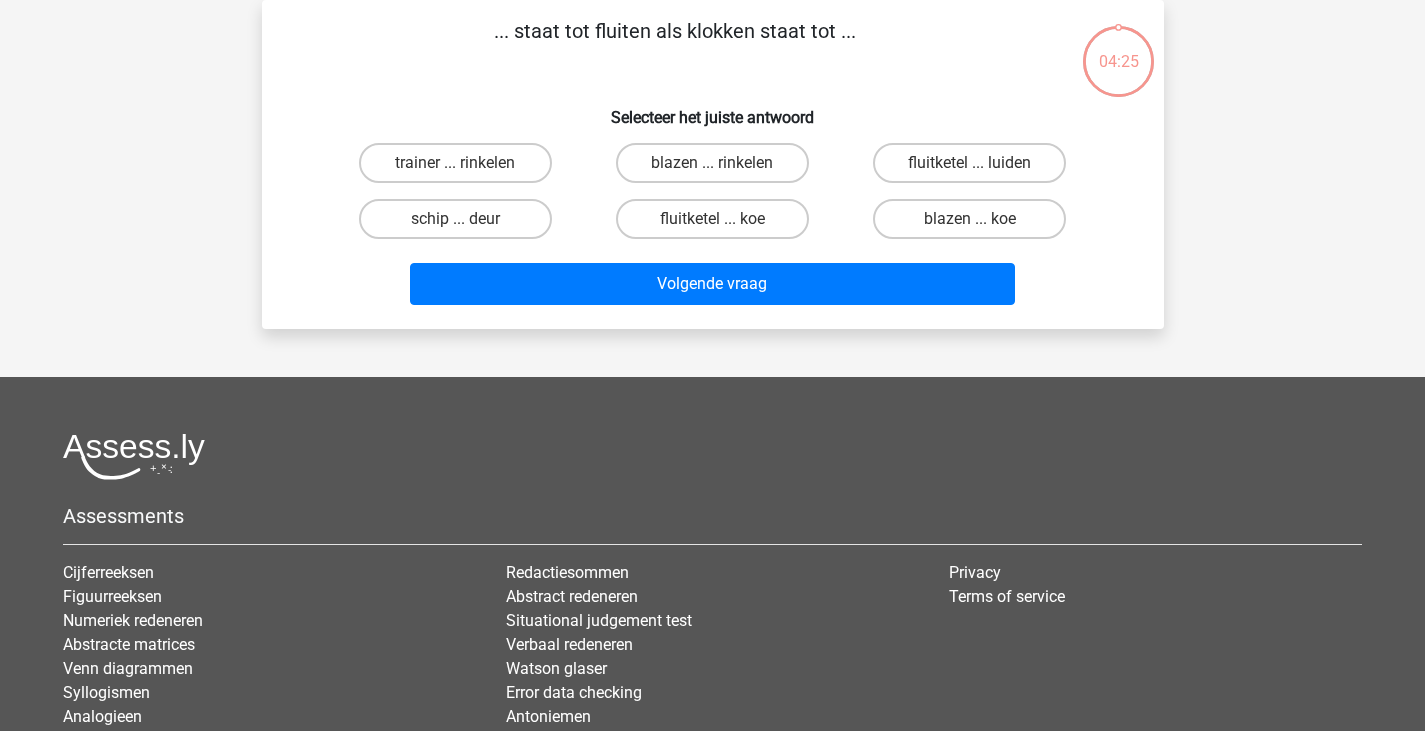 scroll, scrollTop: 0, scrollLeft: 0, axis: both 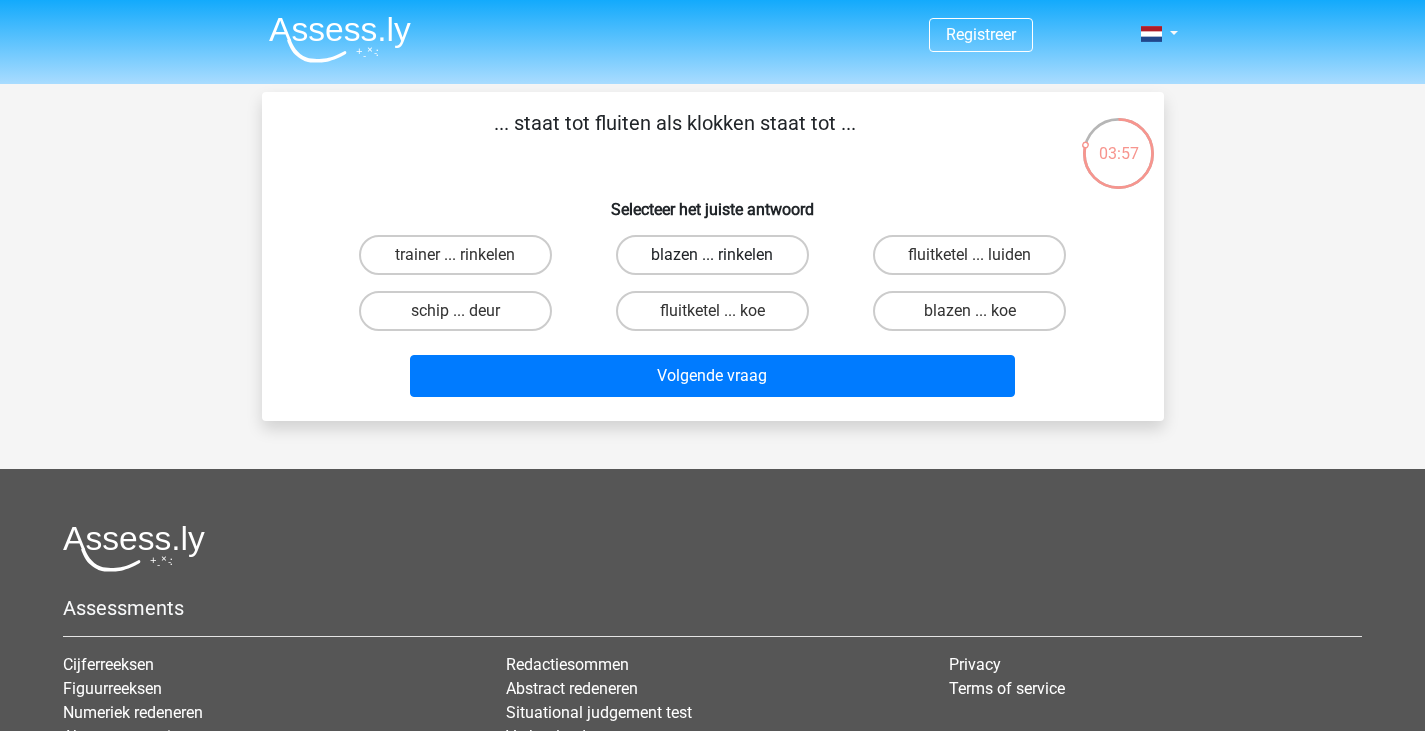 click on "blazen ... rinkelen" at bounding box center [712, 255] 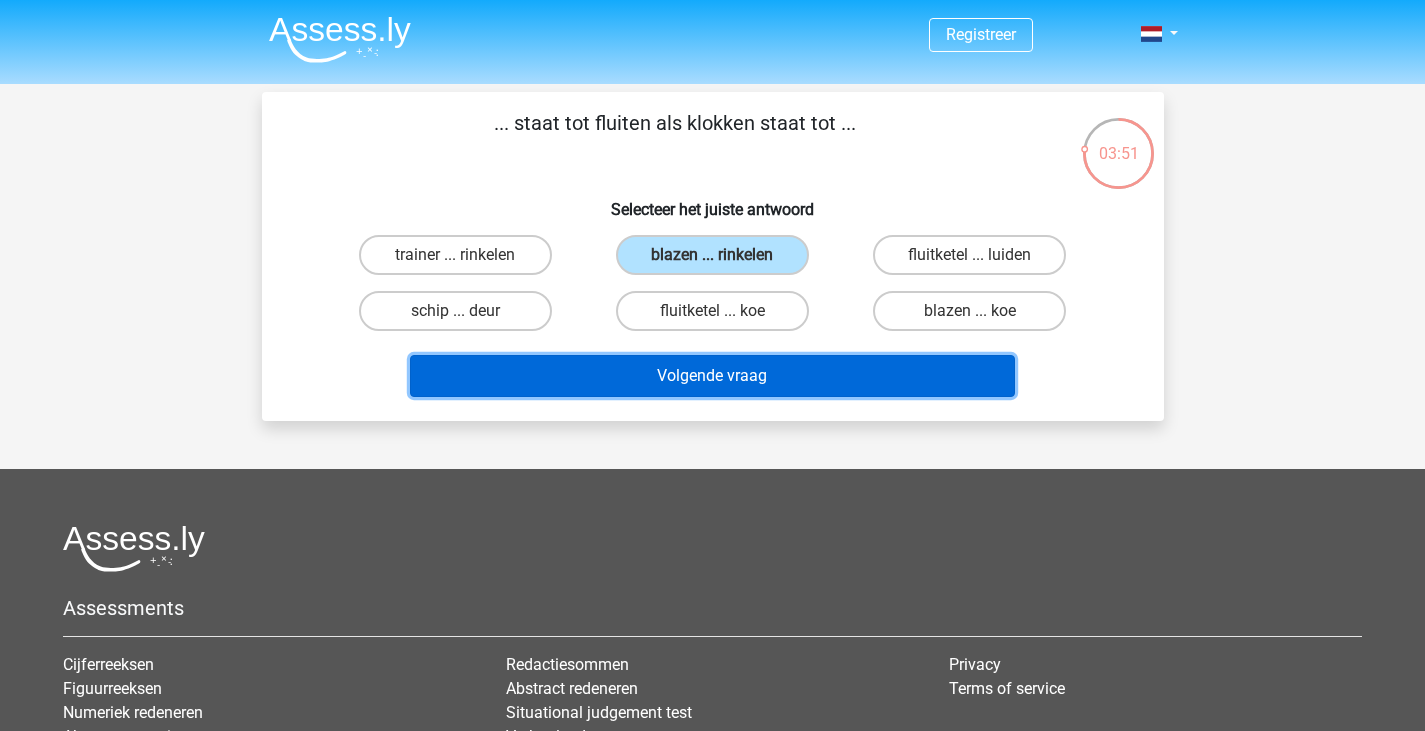 click on "Volgende vraag" at bounding box center [712, 376] 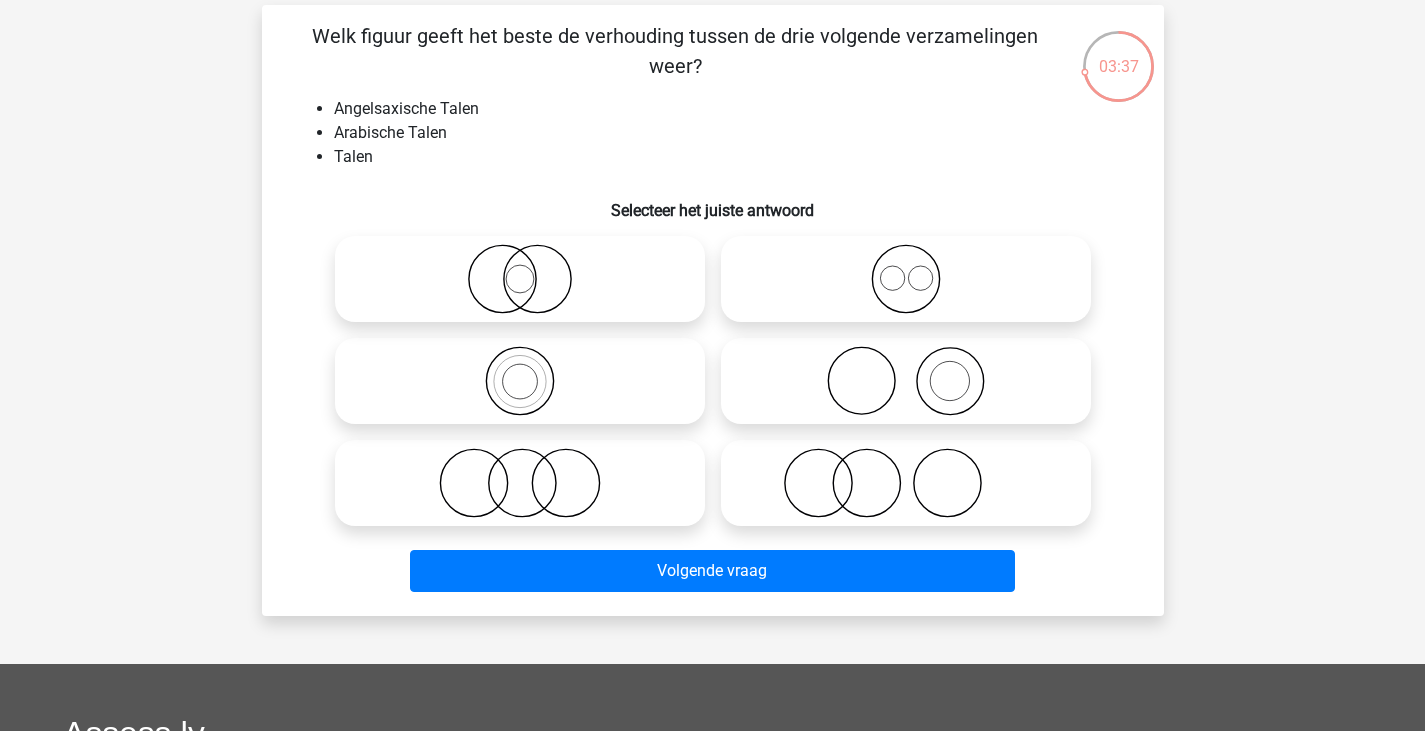 scroll, scrollTop: 100, scrollLeft: 0, axis: vertical 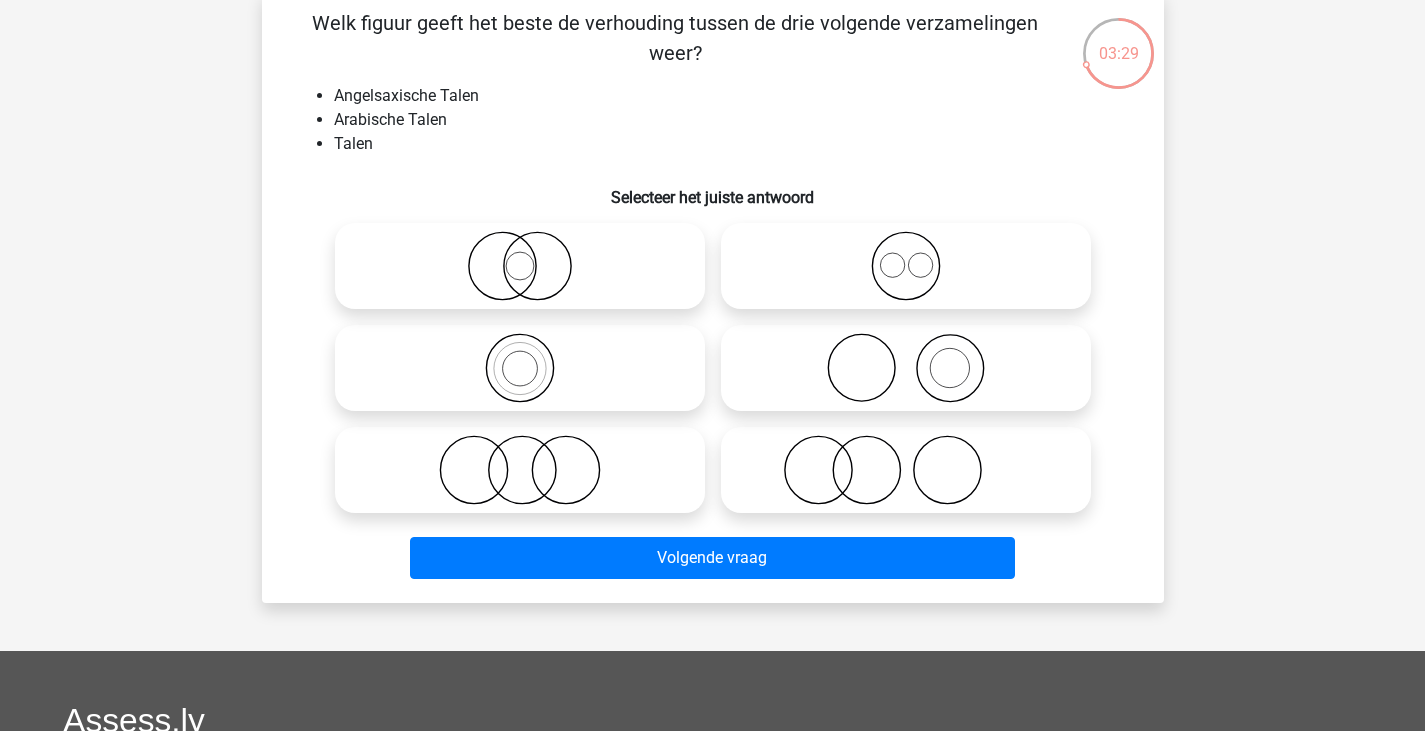 click 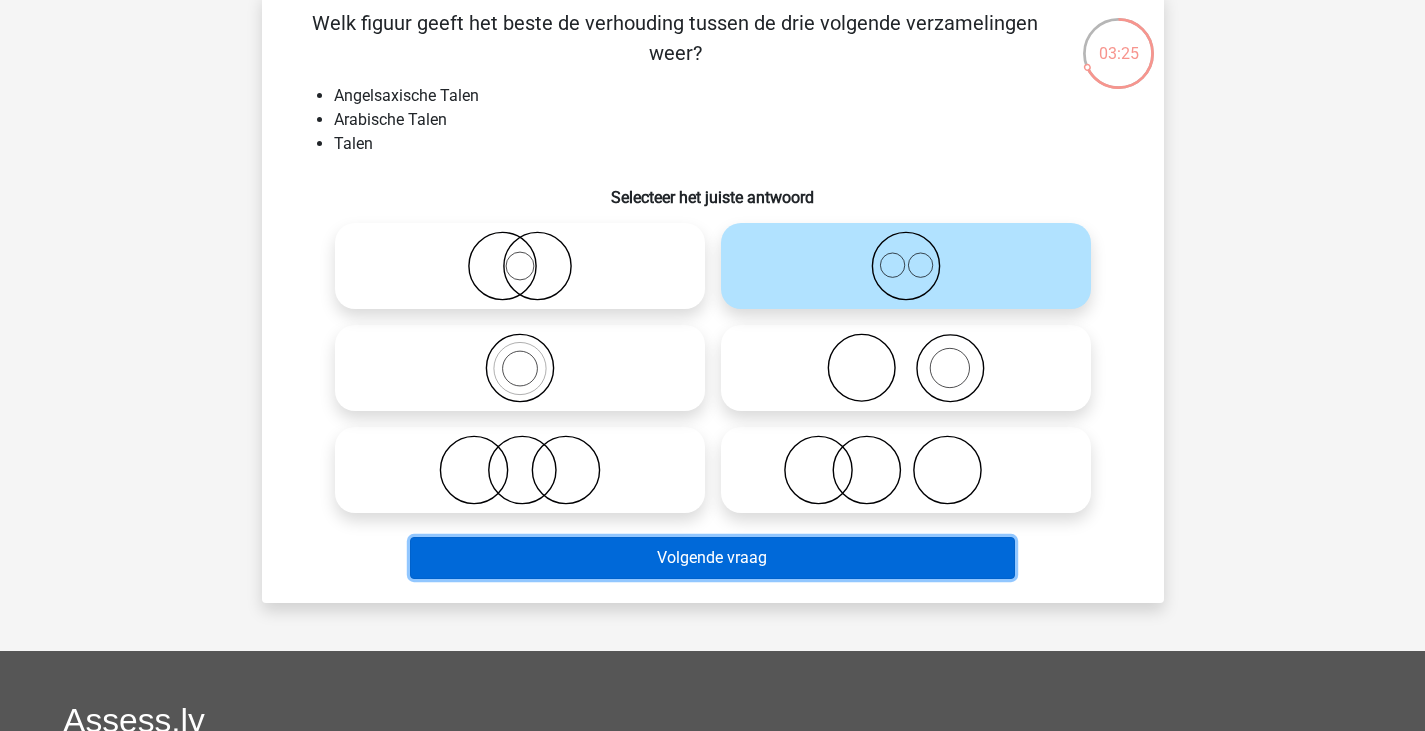 click on "Volgende vraag" at bounding box center (712, 558) 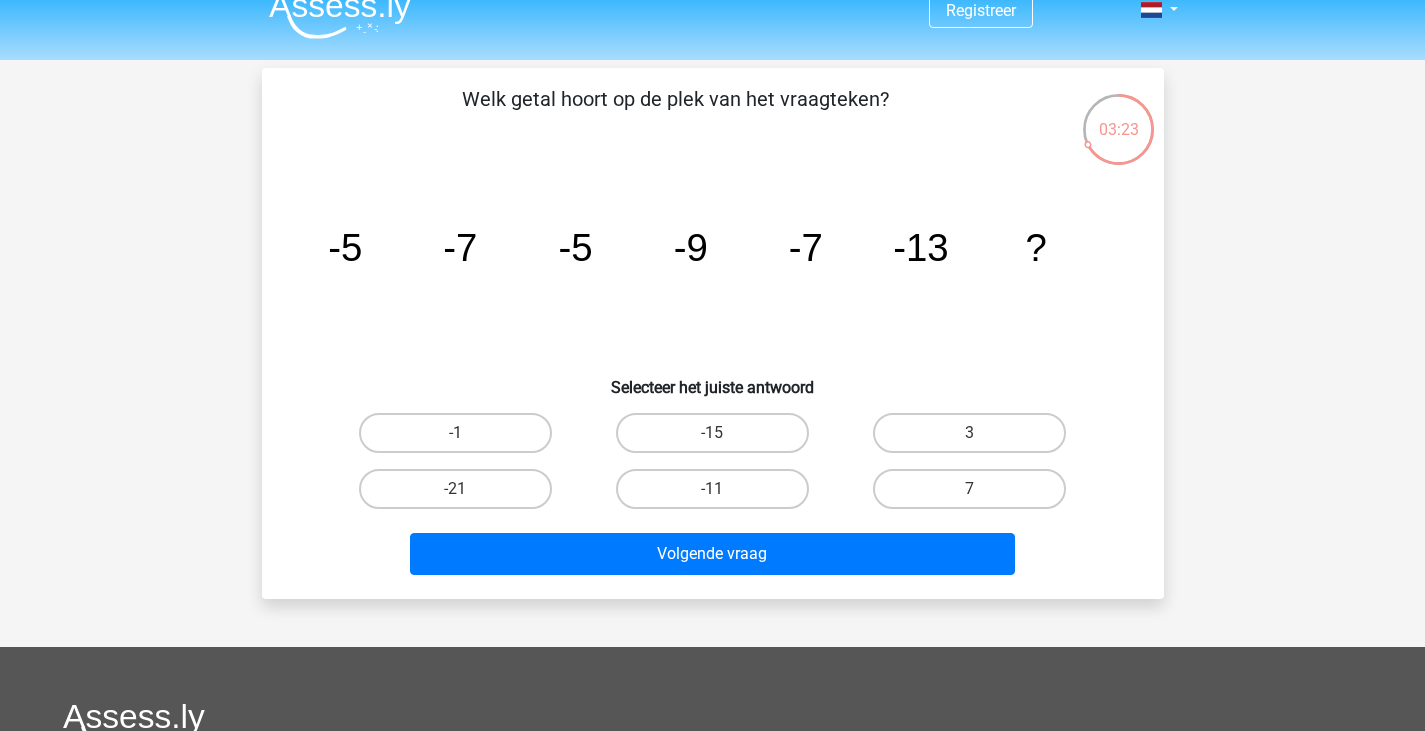scroll, scrollTop: 0, scrollLeft: 0, axis: both 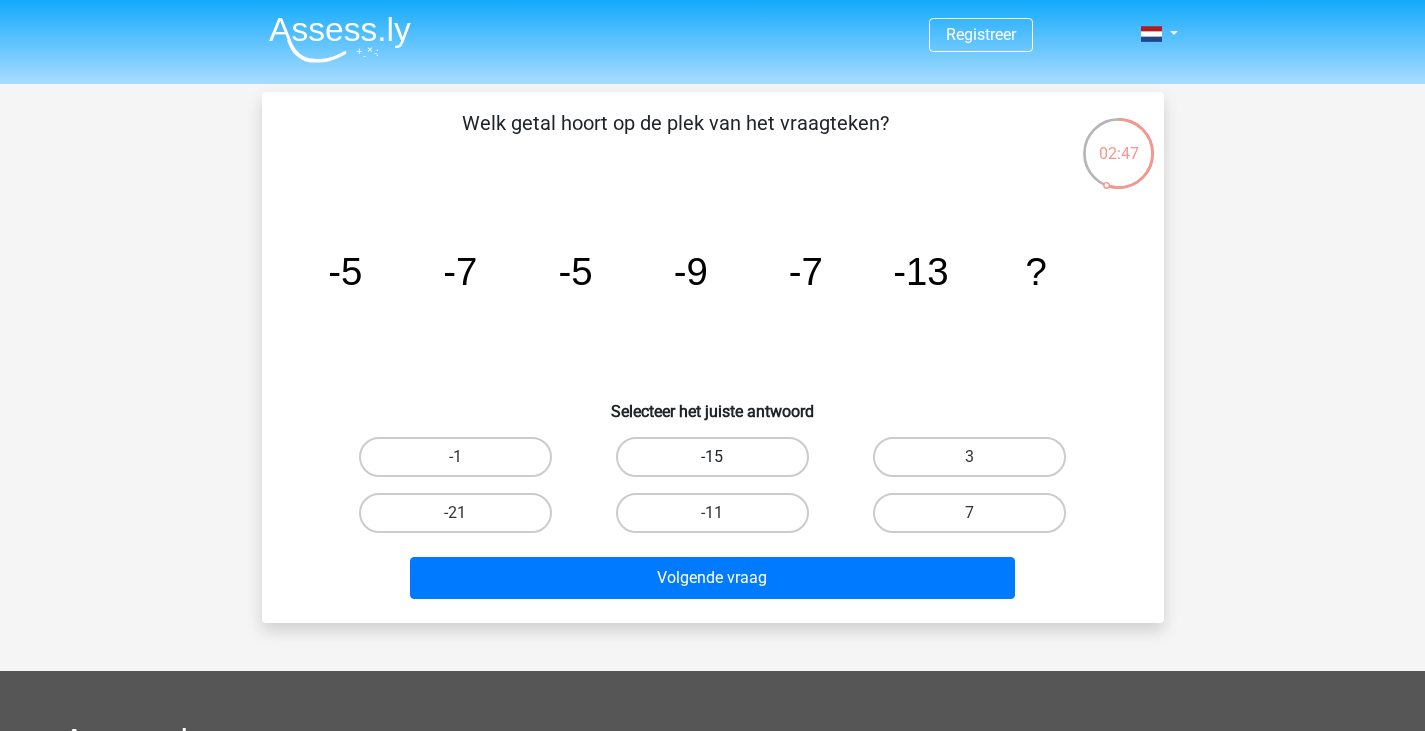click on "-15" at bounding box center (712, 457) 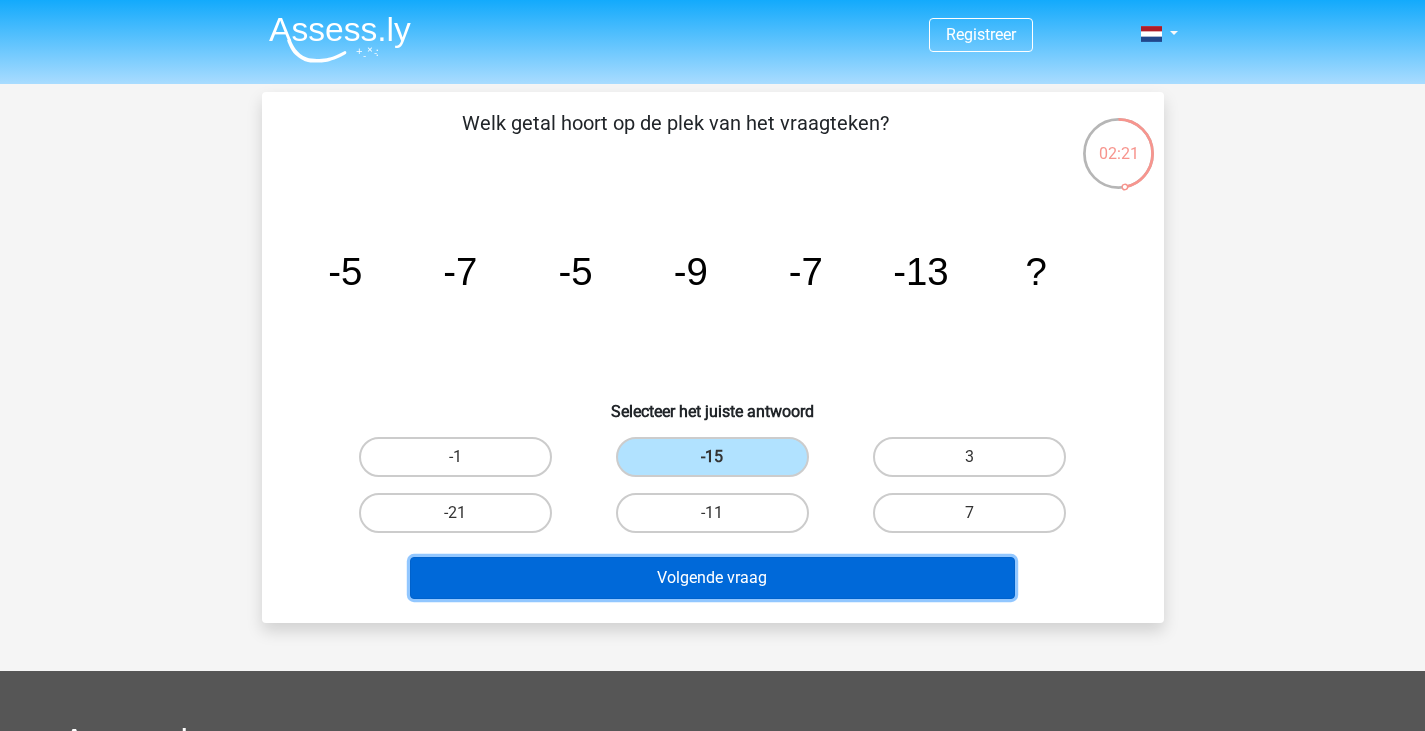 click on "Volgende vraag" at bounding box center [712, 578] 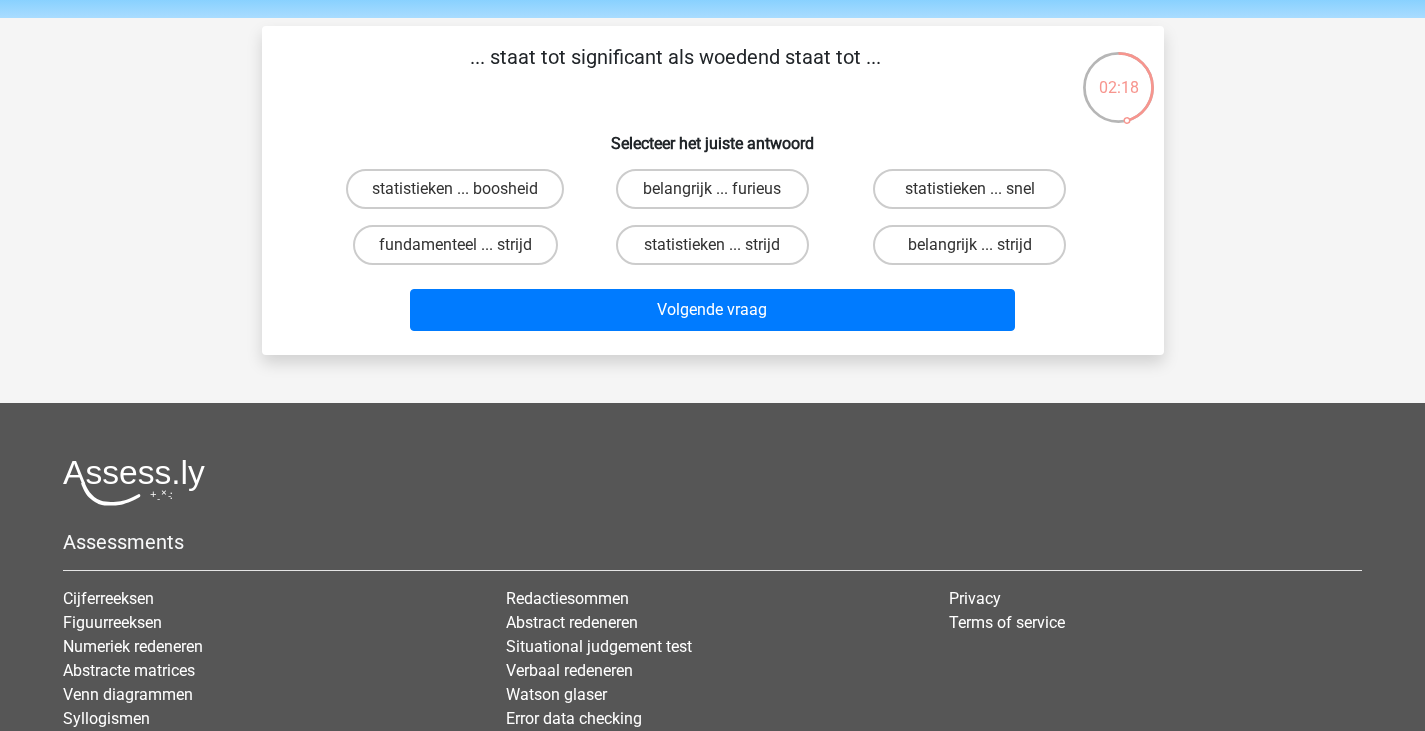 scroll, scrollTop: 0, scrollLeft: 0, axis: both 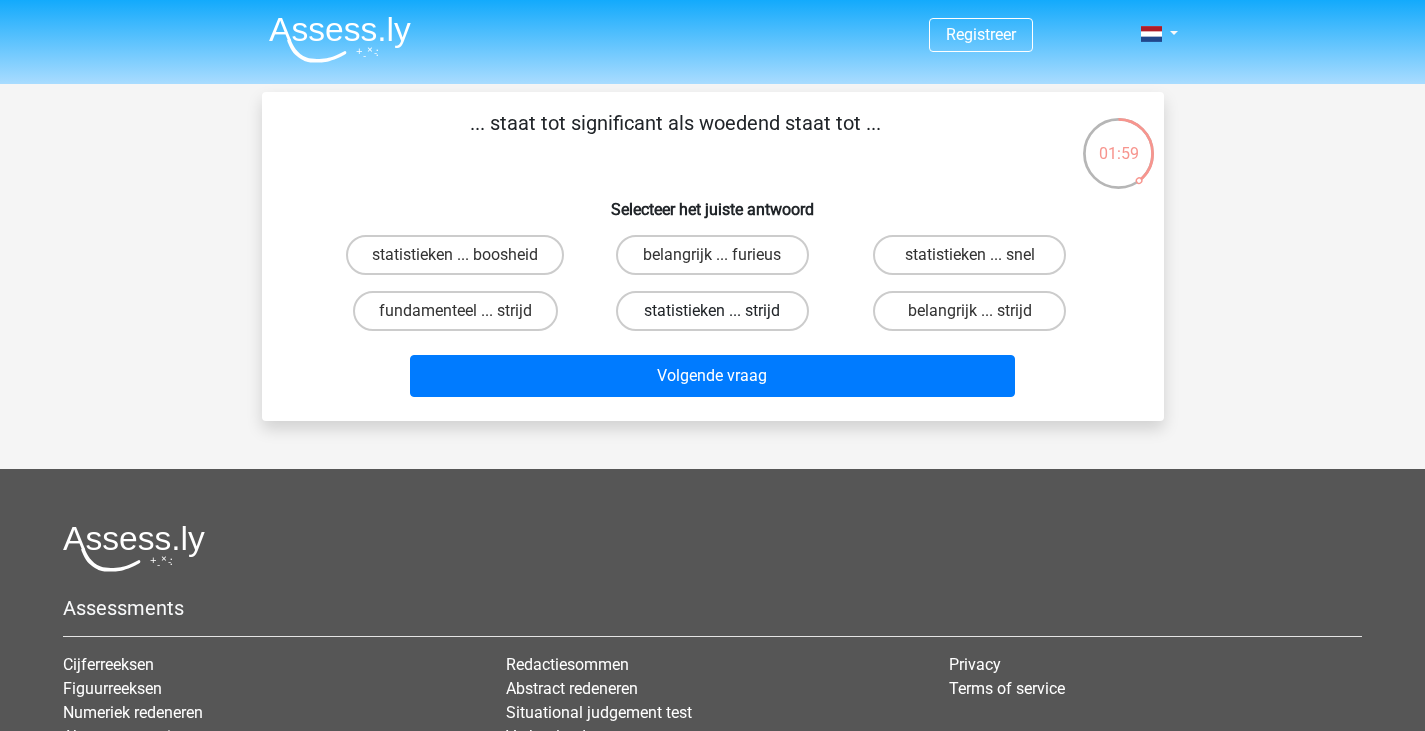 click on "statistieken ... strijd" at bounding box center [712, 311] 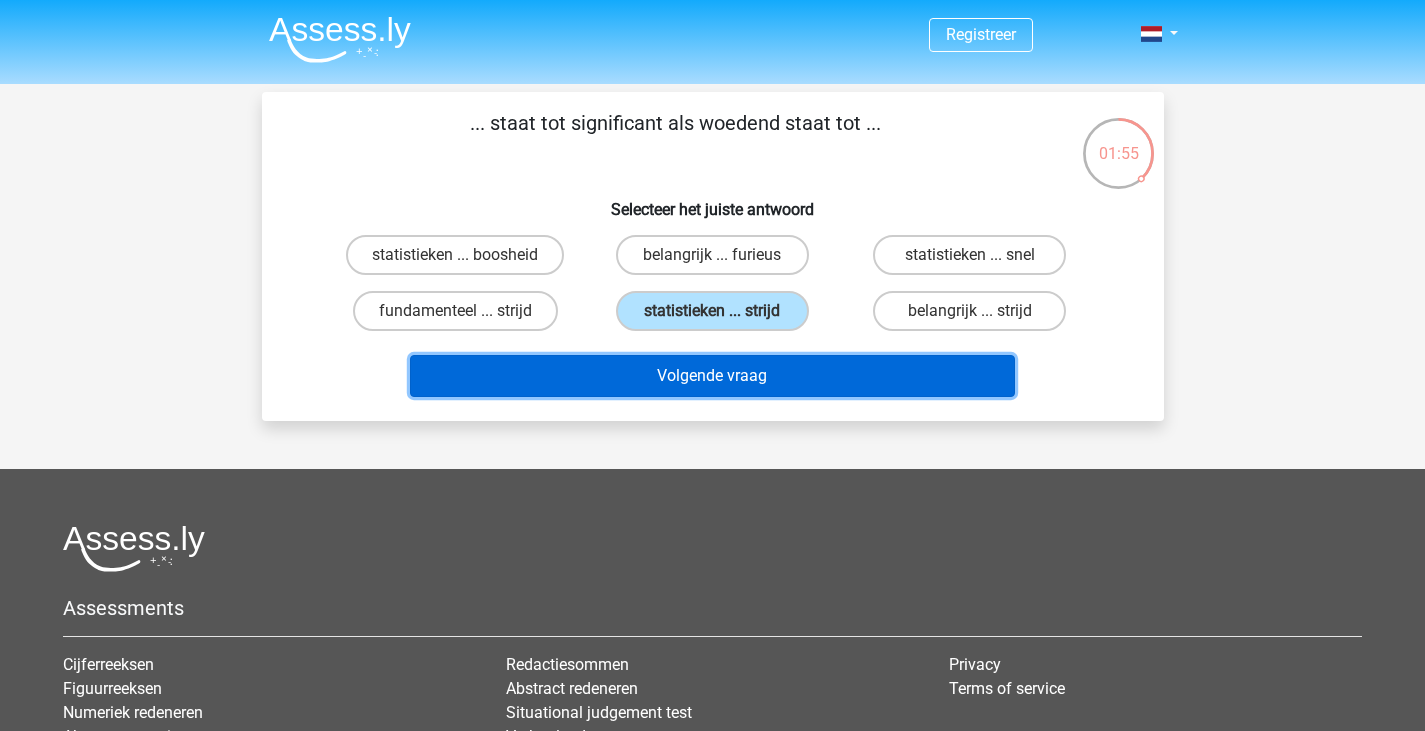 click on "Volgende vraag" at bounding box center (712, 376) 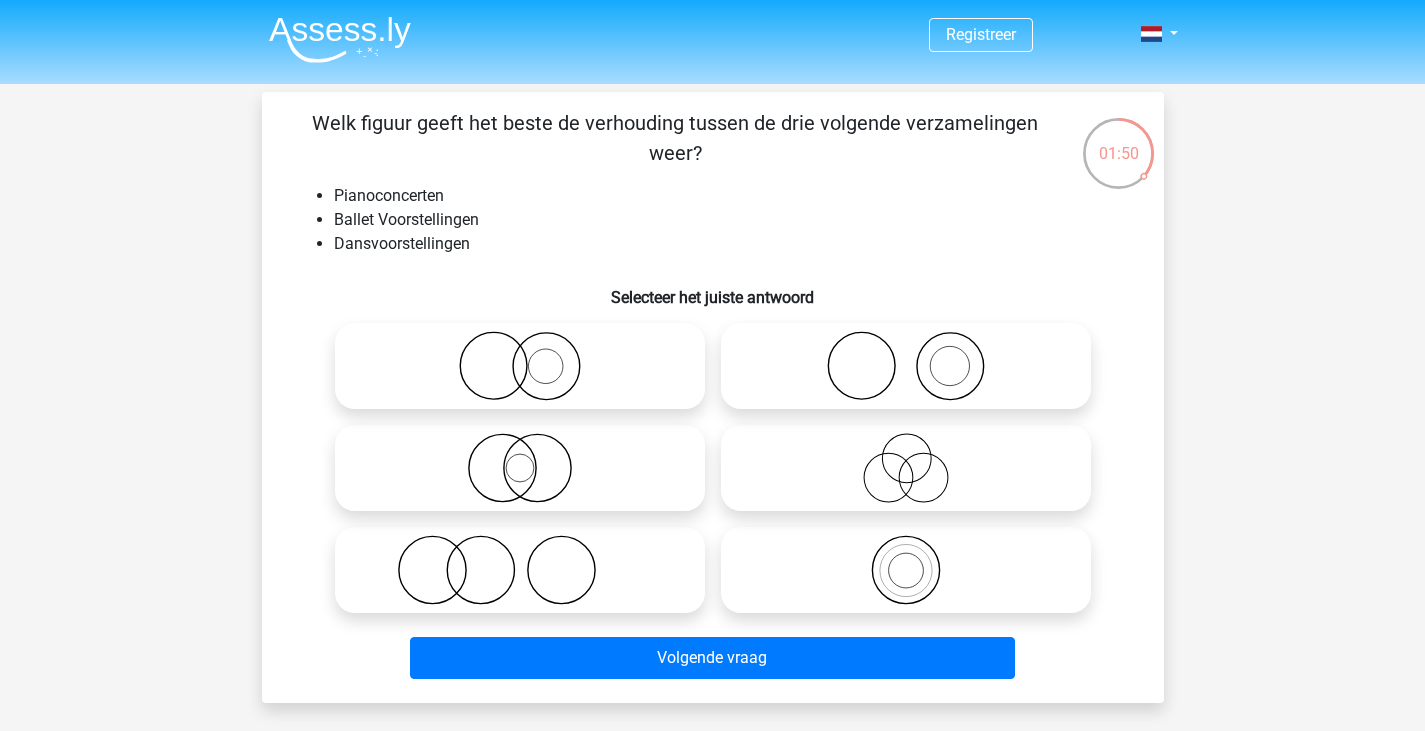 scroll, scrollTop: 100, scrollLeft: 0, axis: vertical 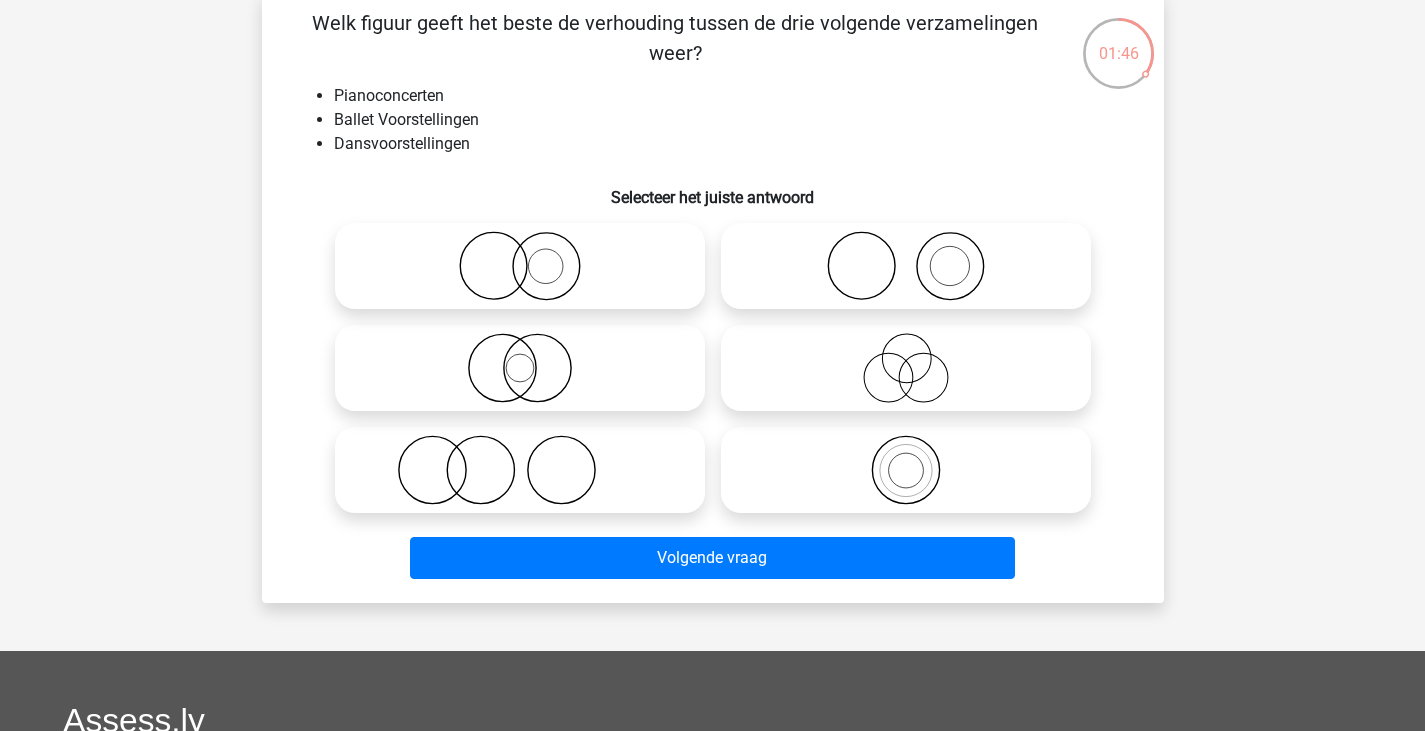 click 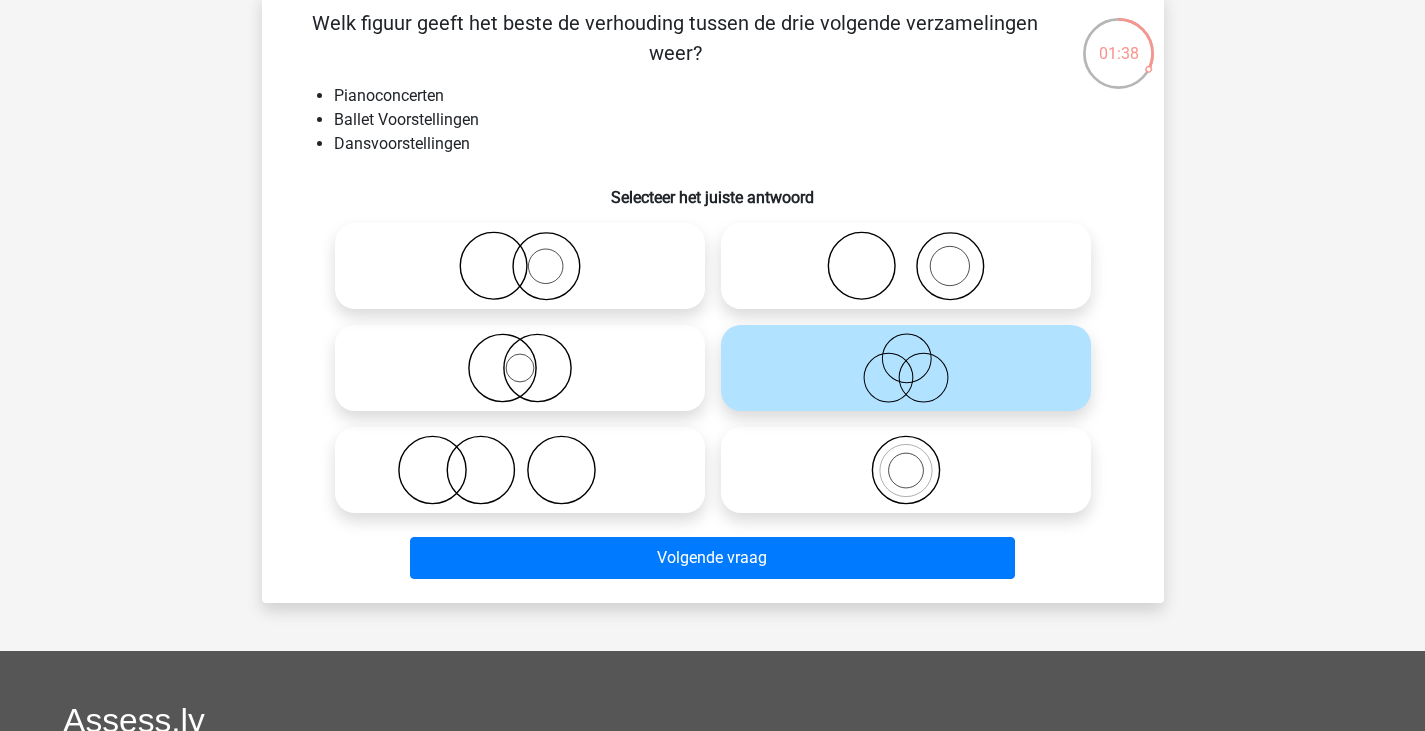 click 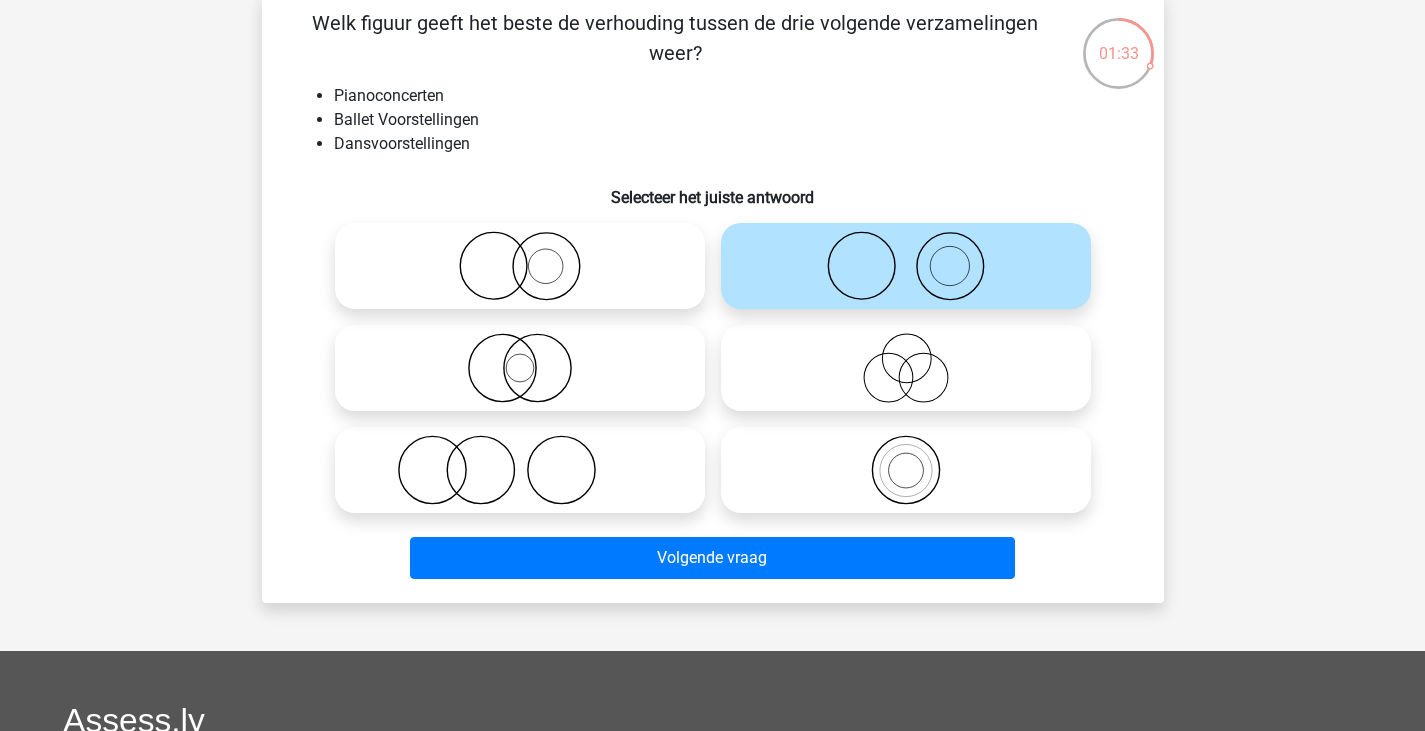 click 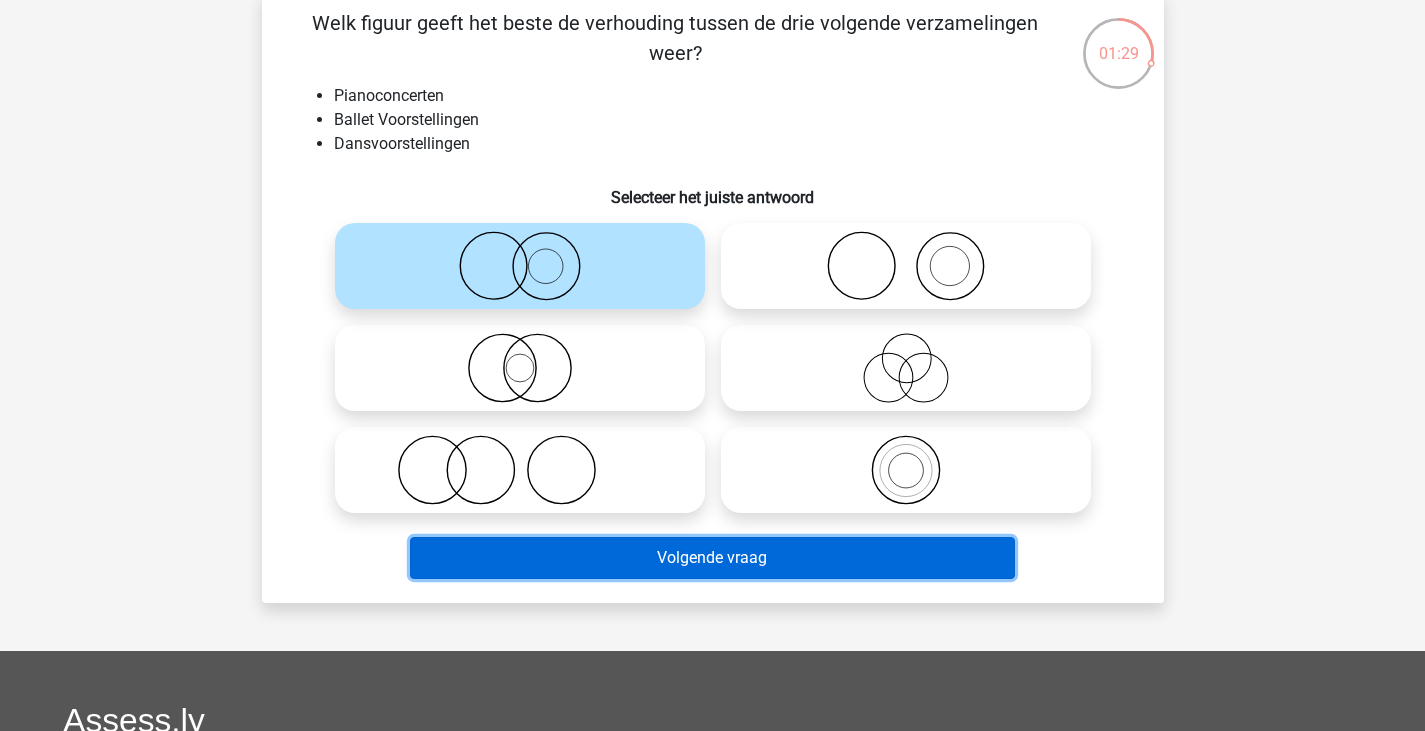 click on "Volgende vraag" at bounding box center [712, 558] 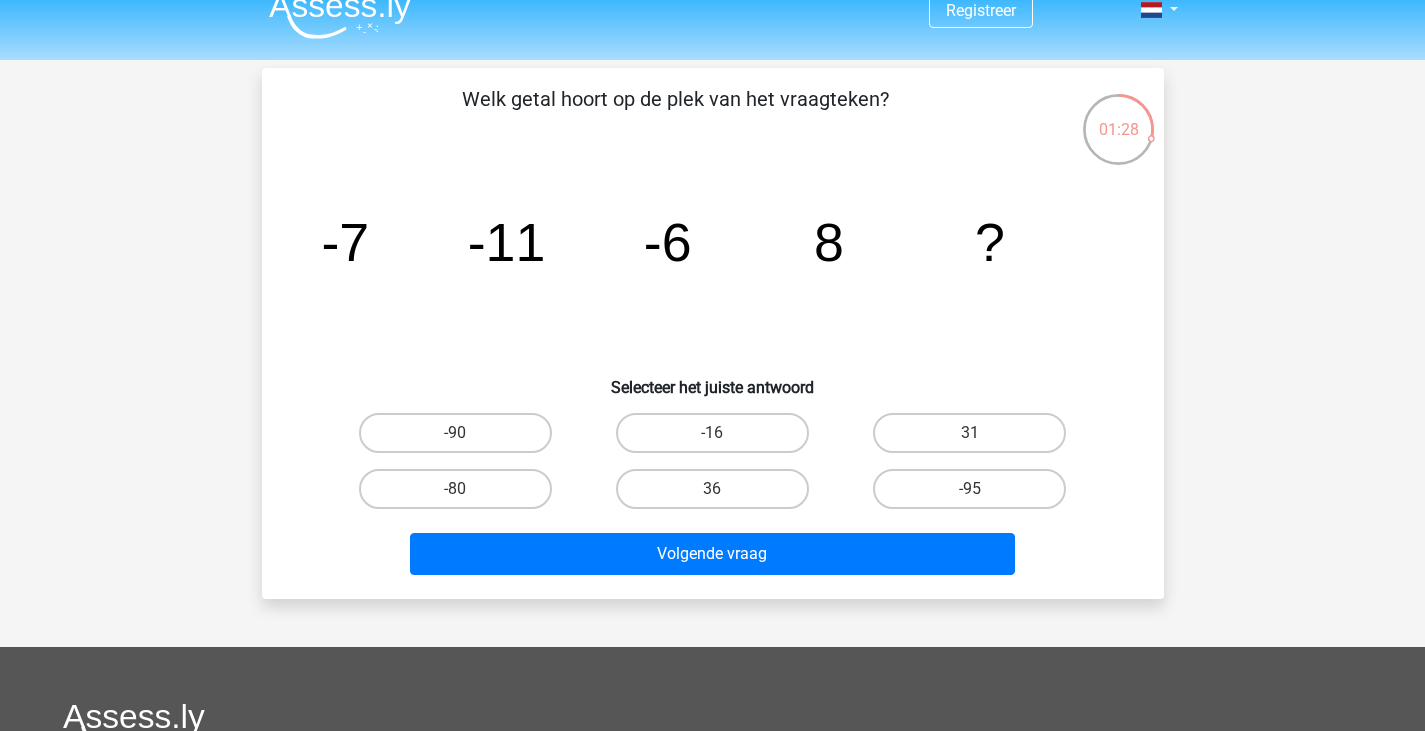 scroll, scrollTop: 0, scrollLeft: 0, axis: both 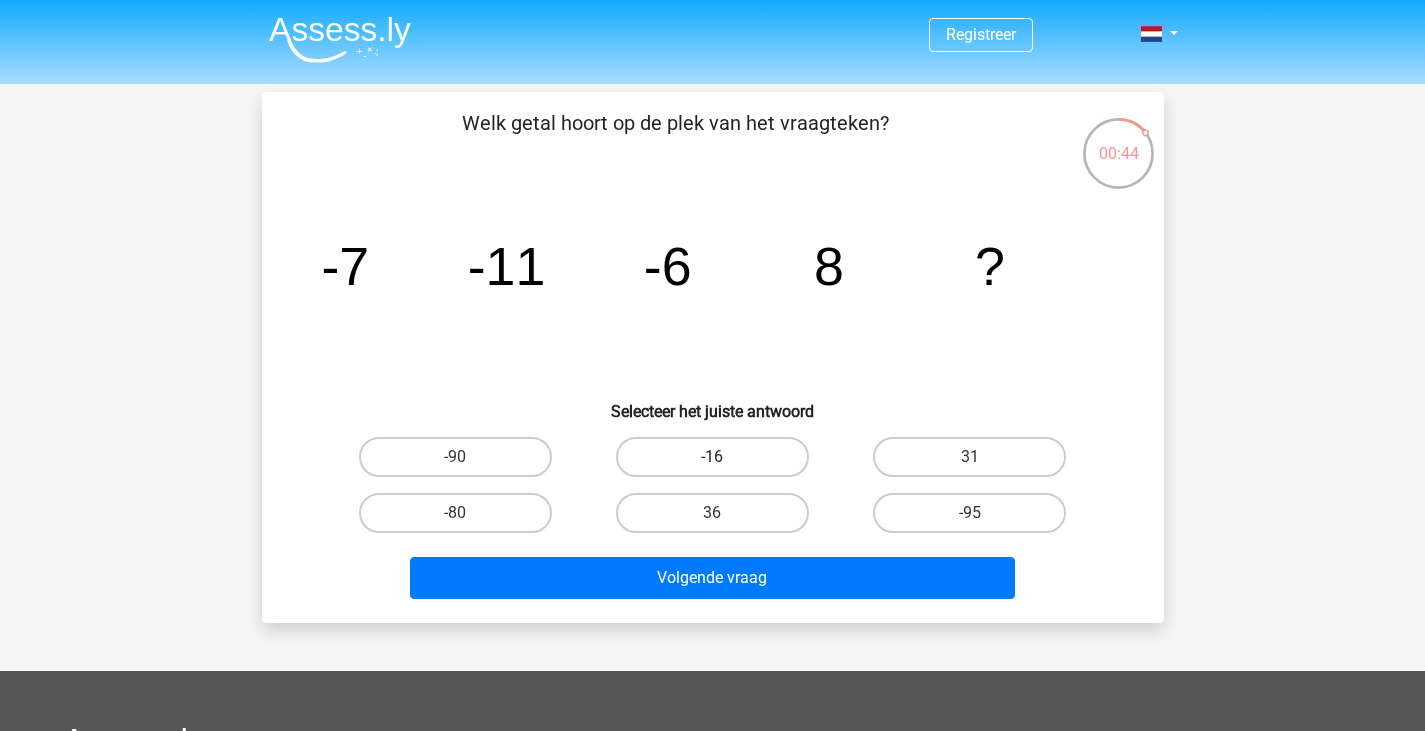 click on "-16" at bounding box center (712, 457) 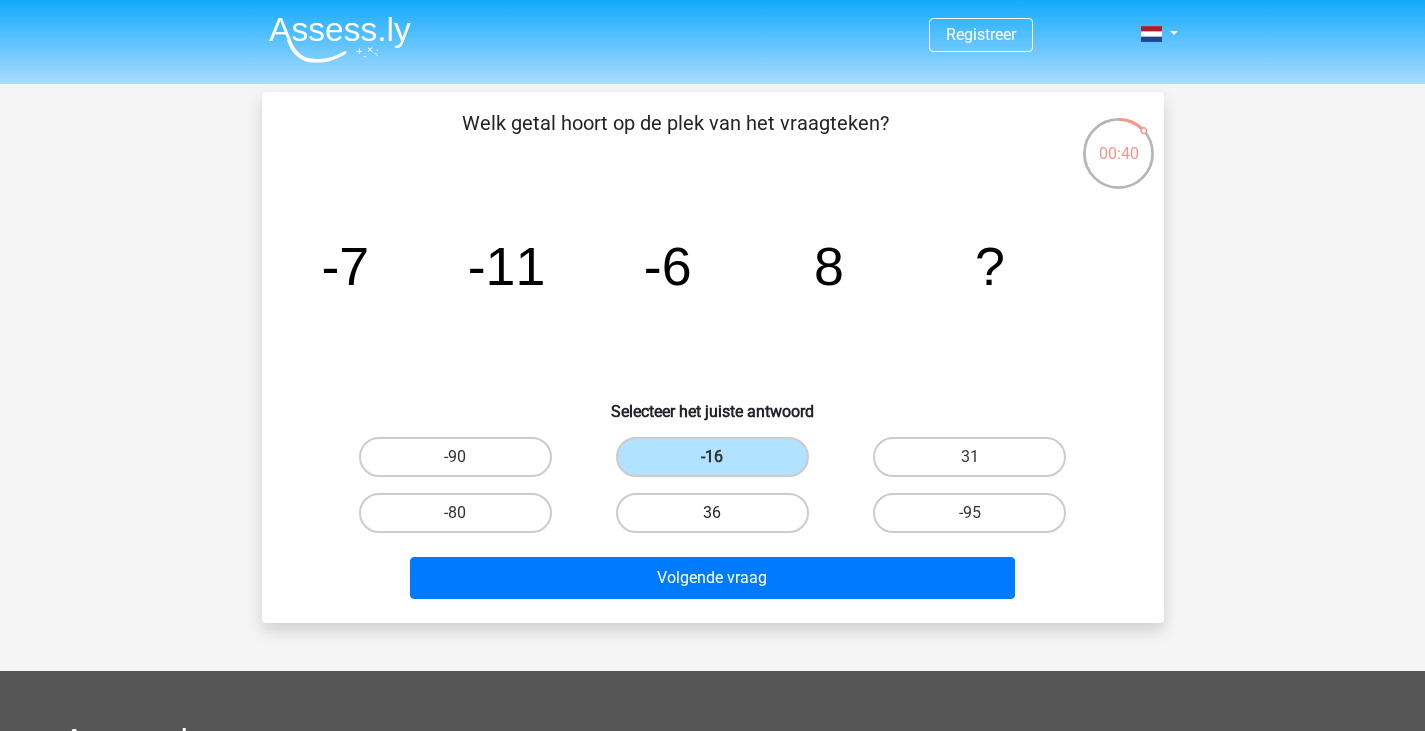 click on "36" at bounding box center [712, 513] 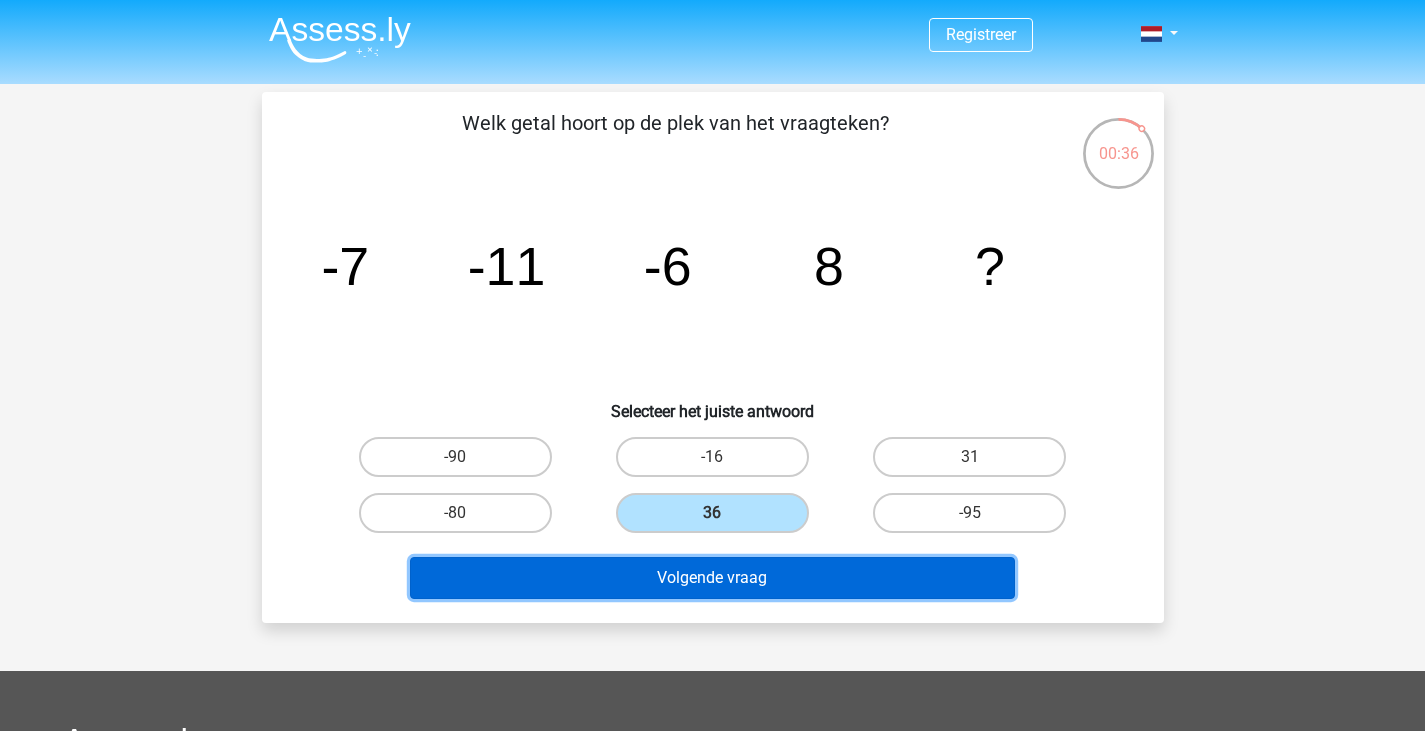 click on "Volgende vraag" at bounding box center [712, 578] 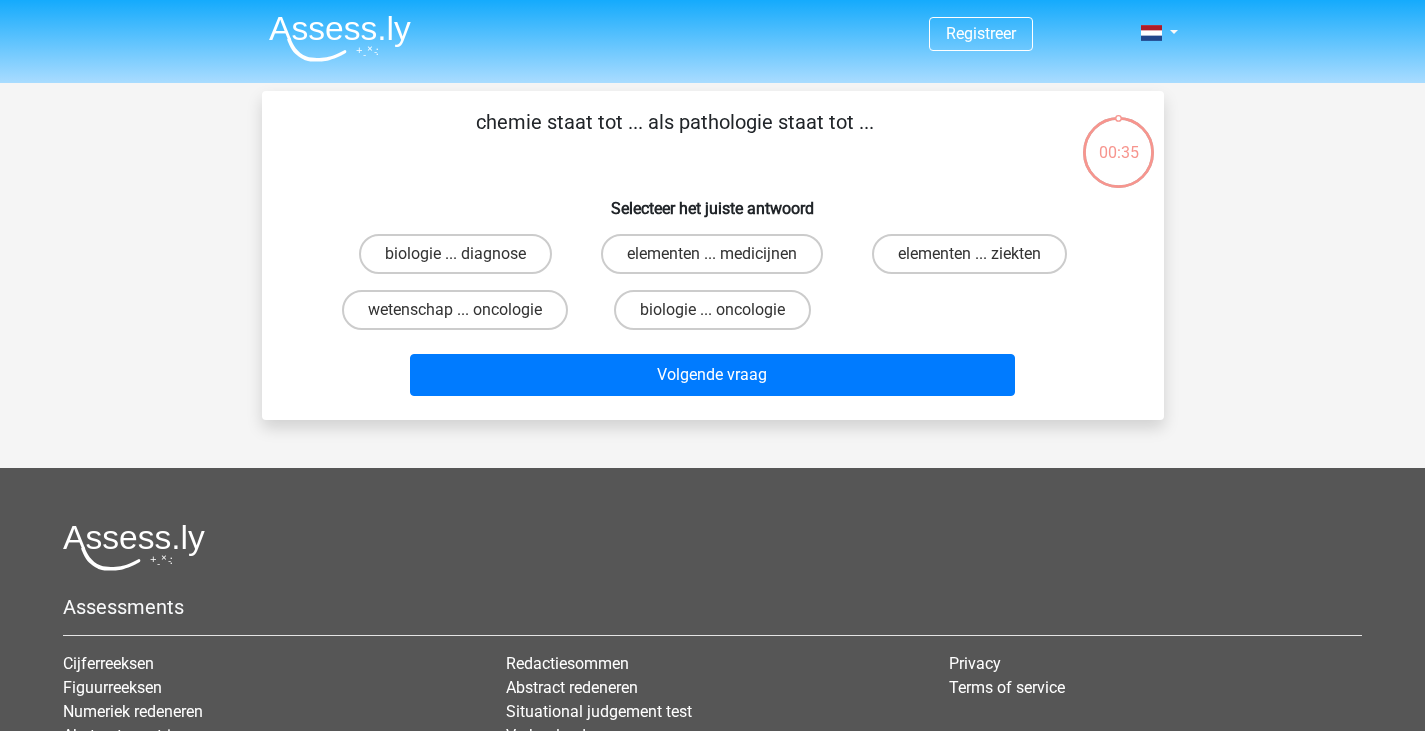 scroll, scrollTop: 0, scrollLeft: 0, axis: both 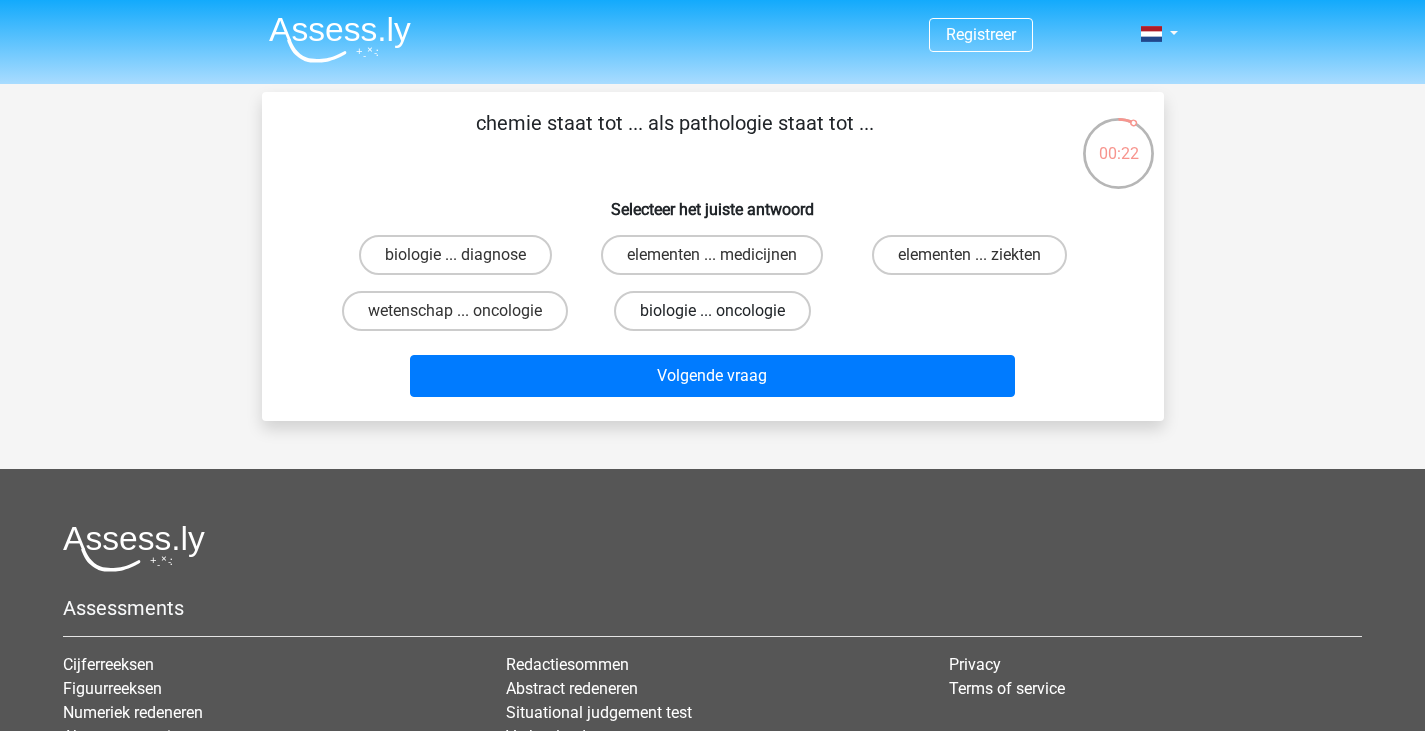 click on "biologie ... oncologie" at bounding box center (712, 311) 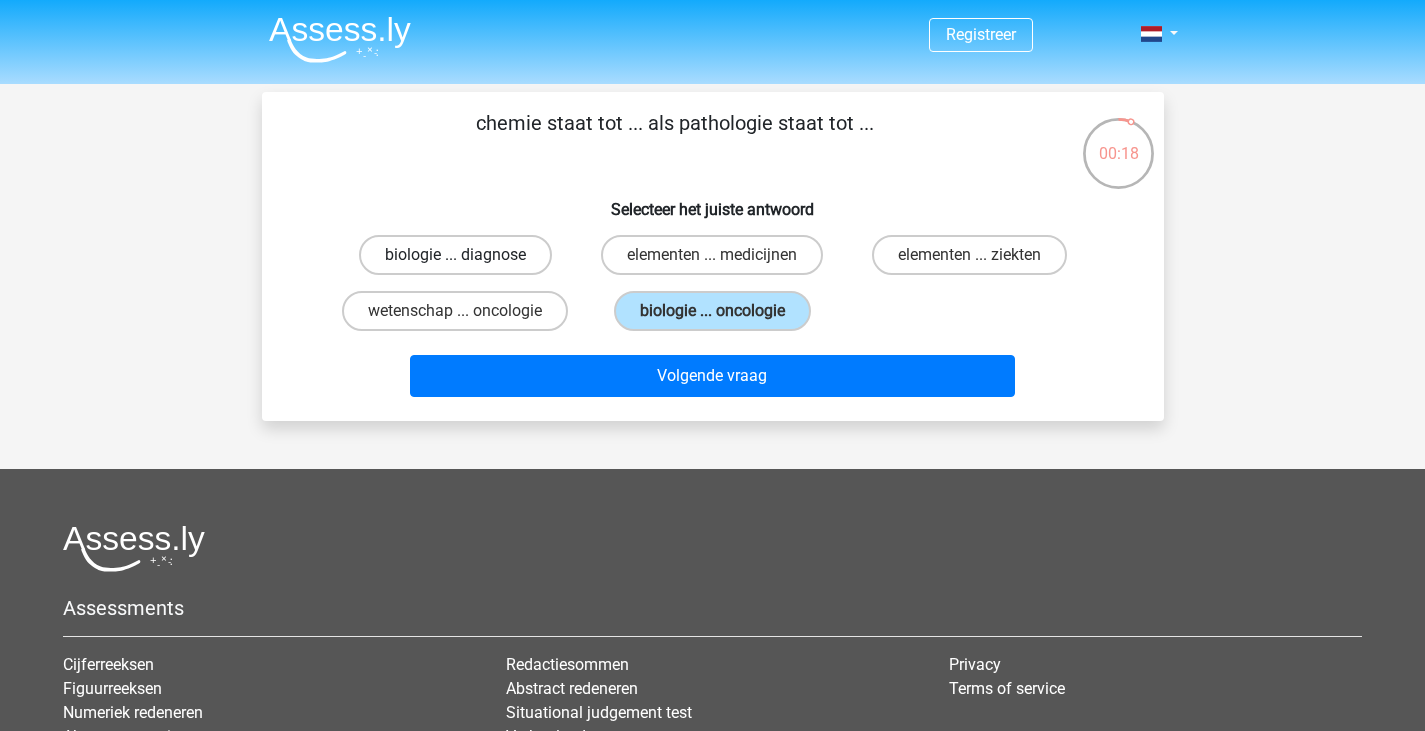 click on "biologie ... diagnose" at bounding box center (455, 255) 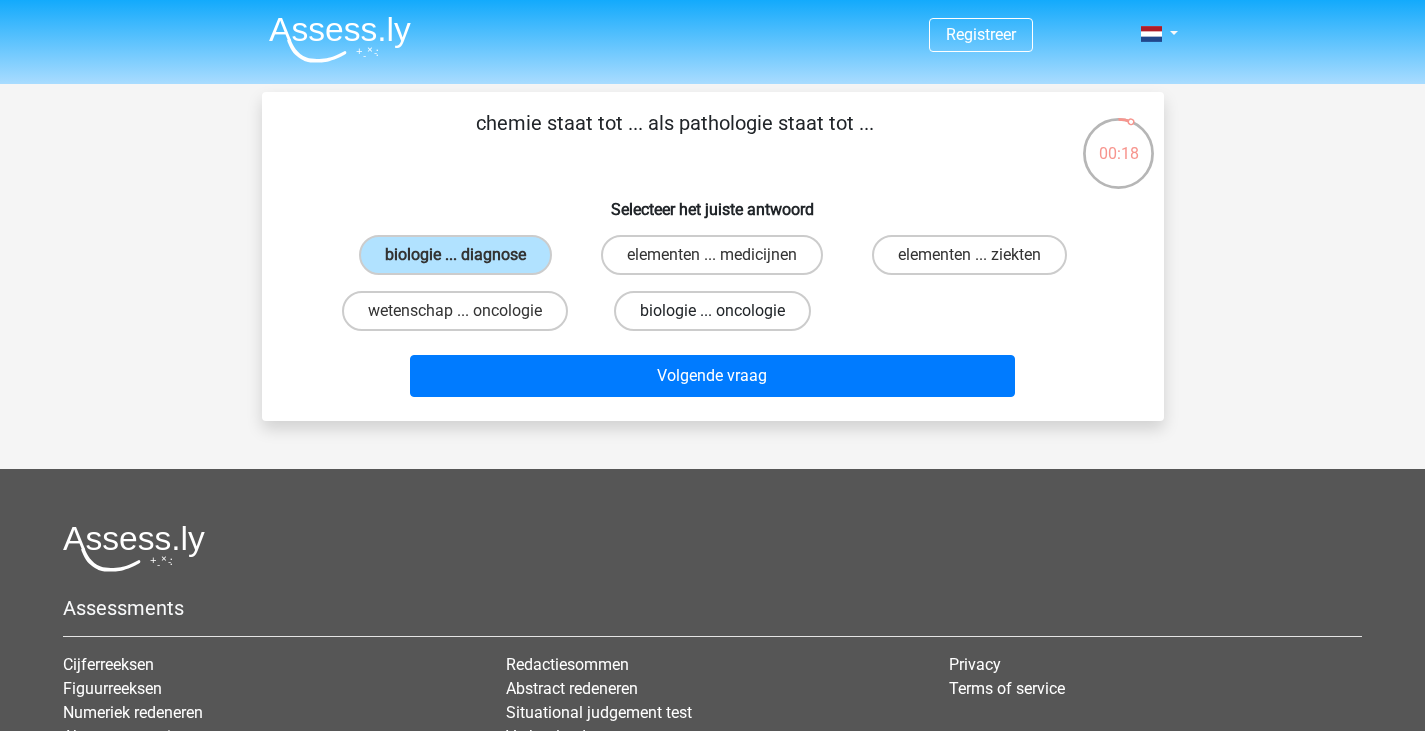 click on "biologie ... oncologie" at bounding box center [712, 311] 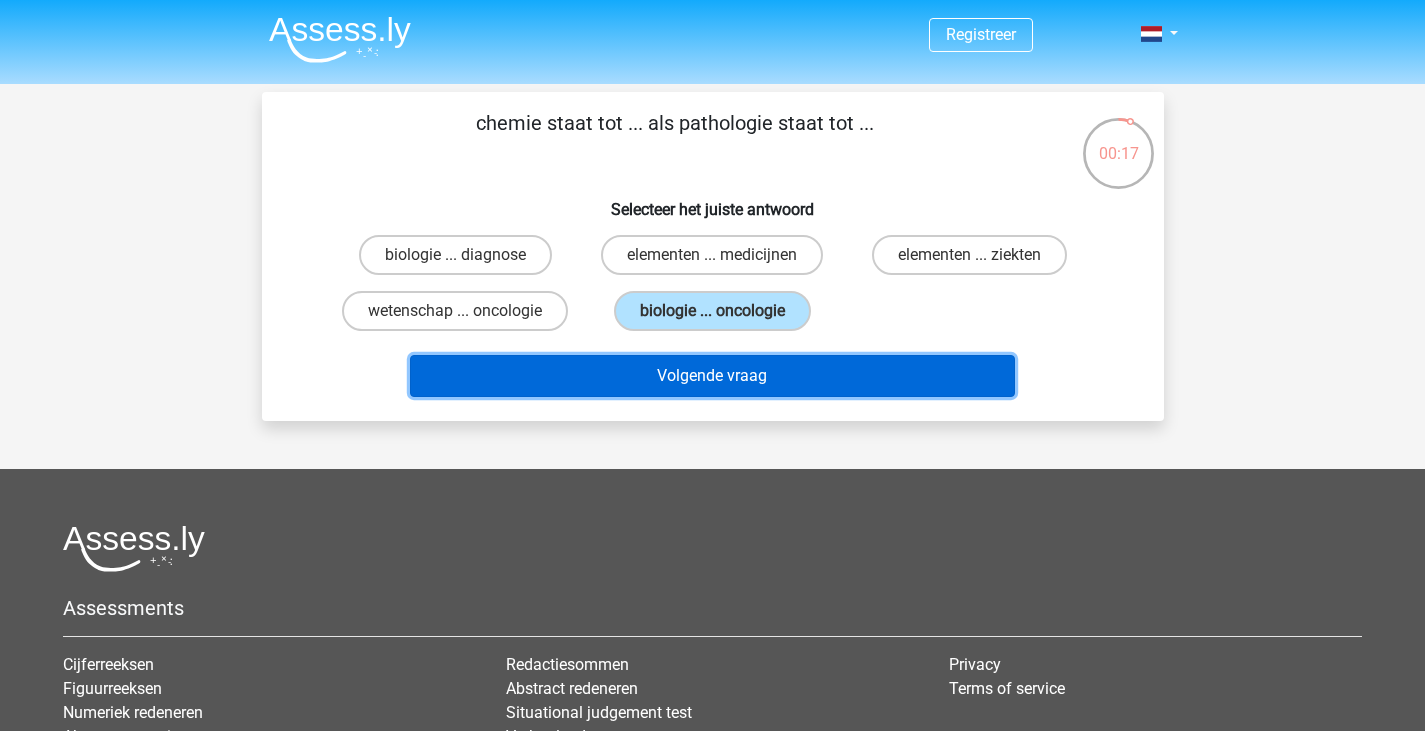 click on "Volgende vraag" at bounding box center [712, 376] 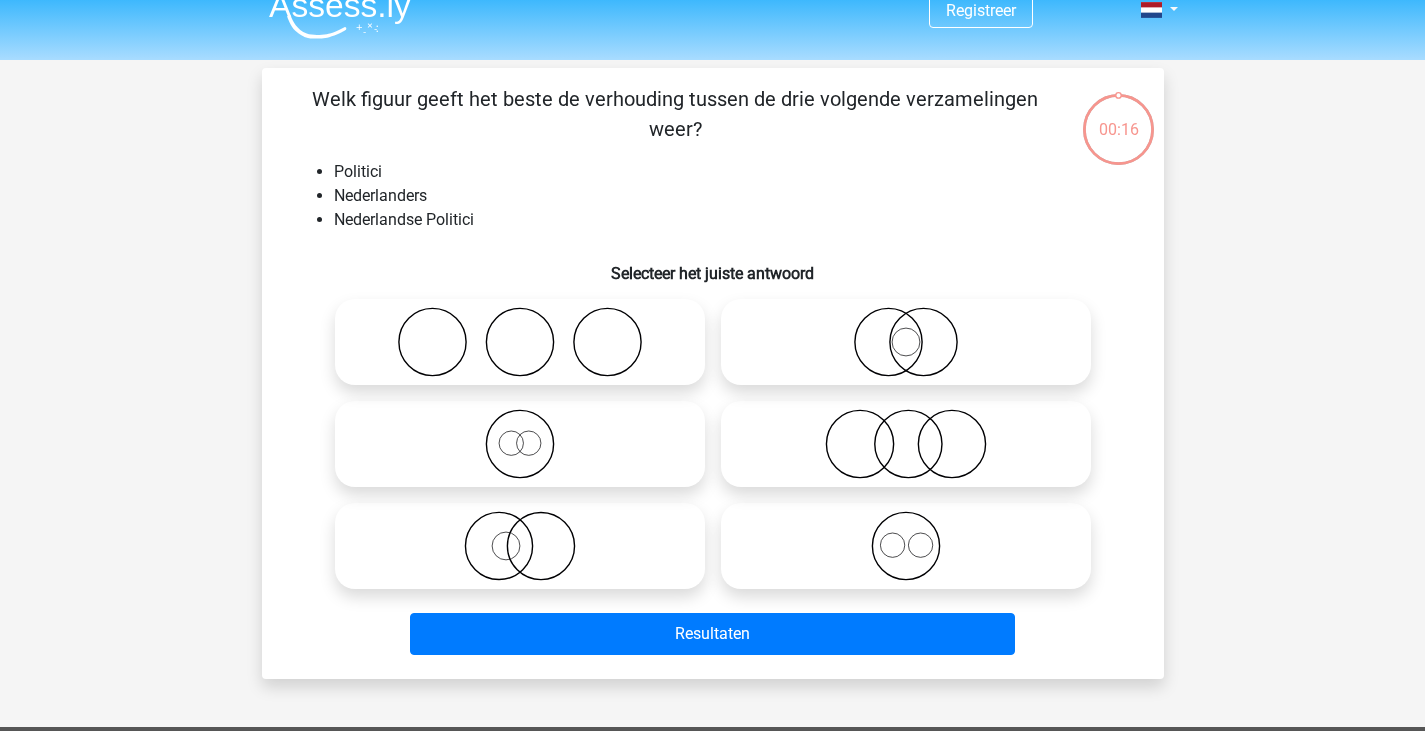 scroll, scrollTop: 0, scrollLeft: 0, axis: both 